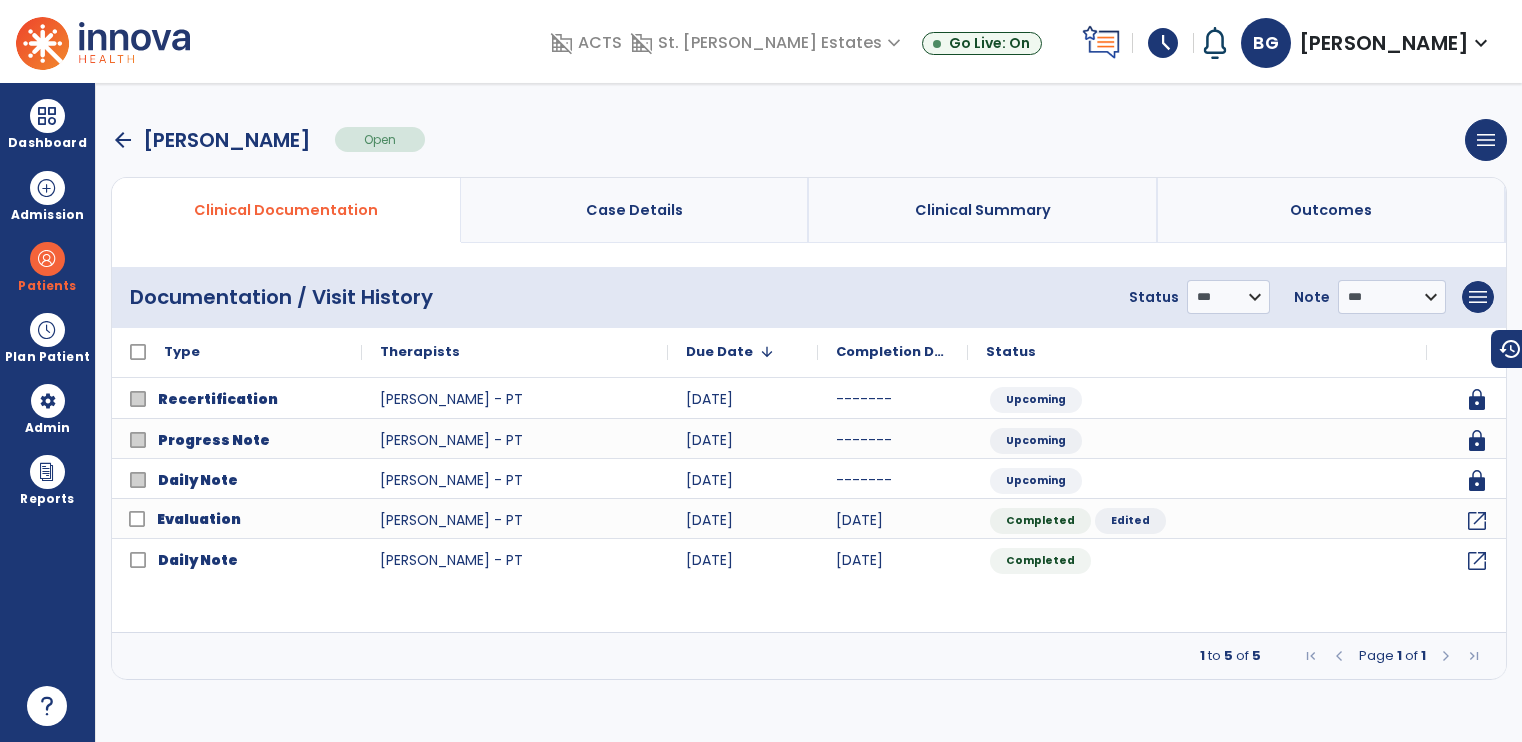 scroll, scrollTop: 0, scrollLeft: 0, axis: both 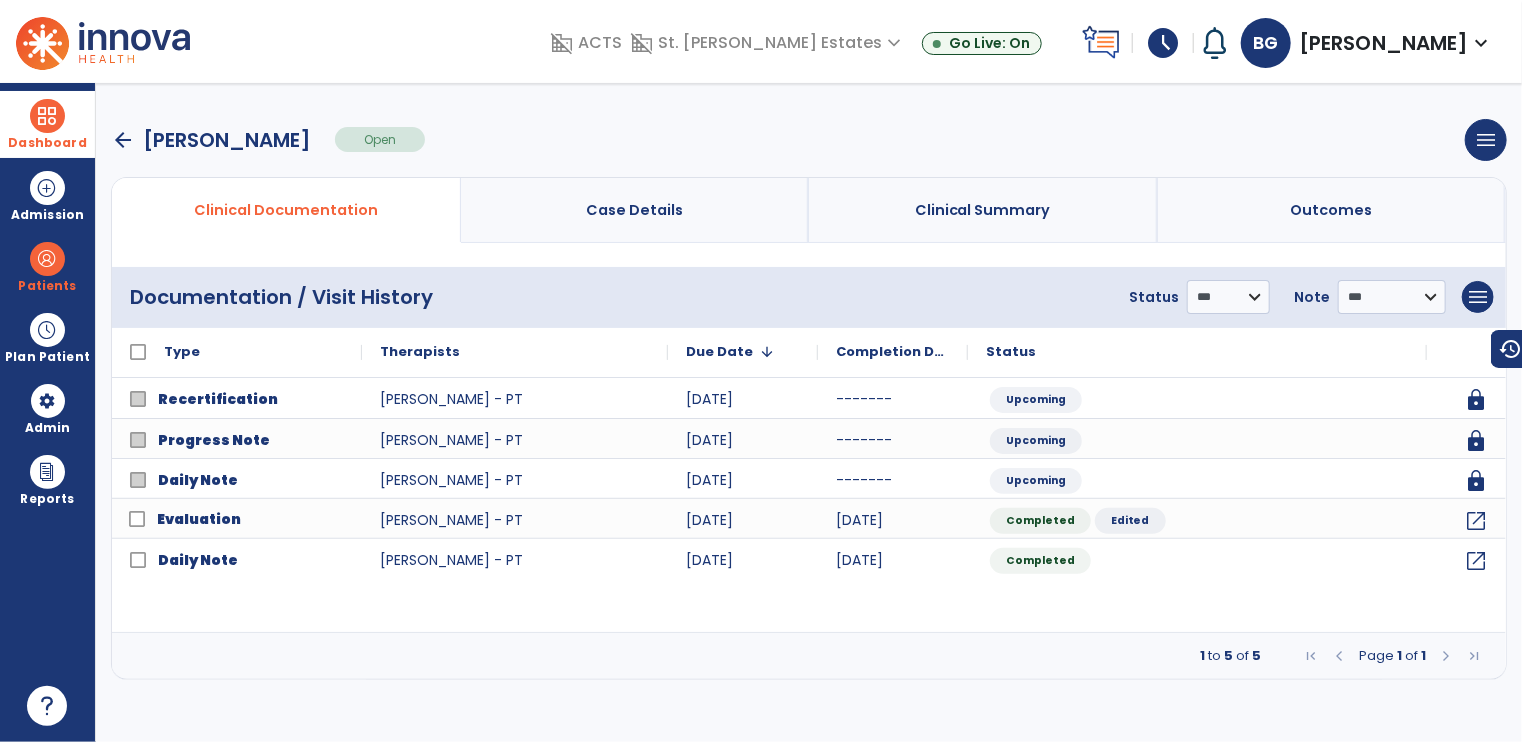 click on "Dashboard" at bounding box center [47, 143] 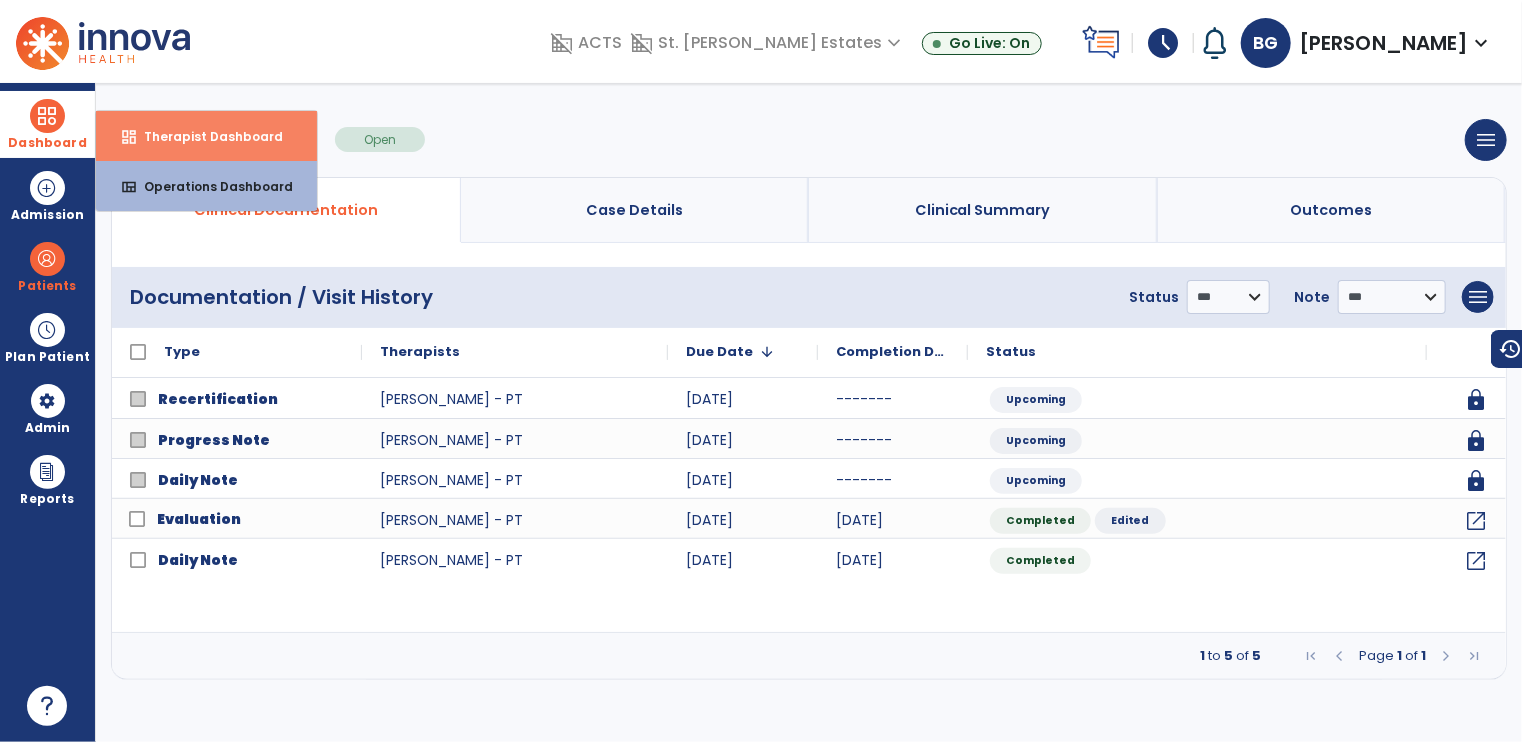 click on "Therapist Dashboard" at bounding box center [205, 136] 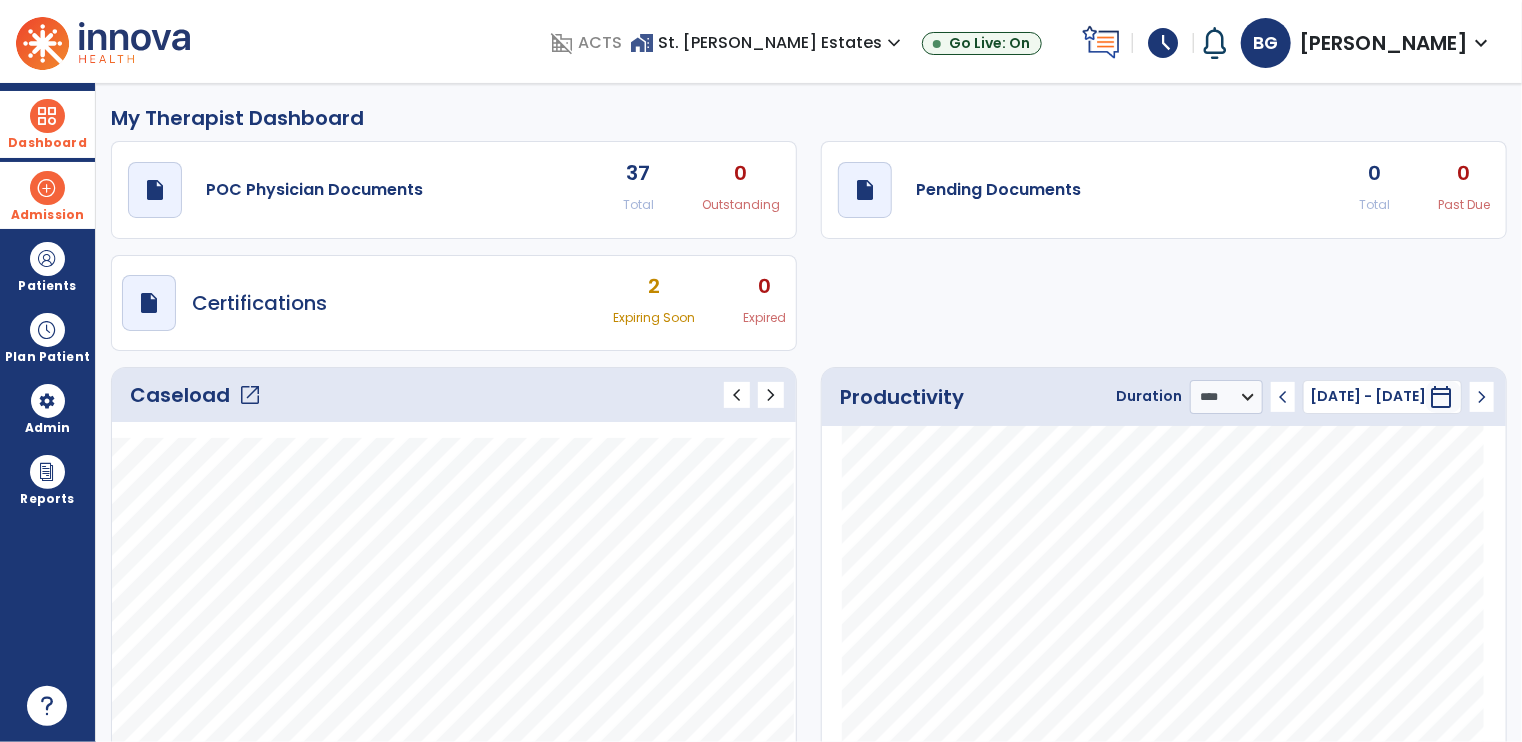 click on "Admission" at bounding box center (47, 195) 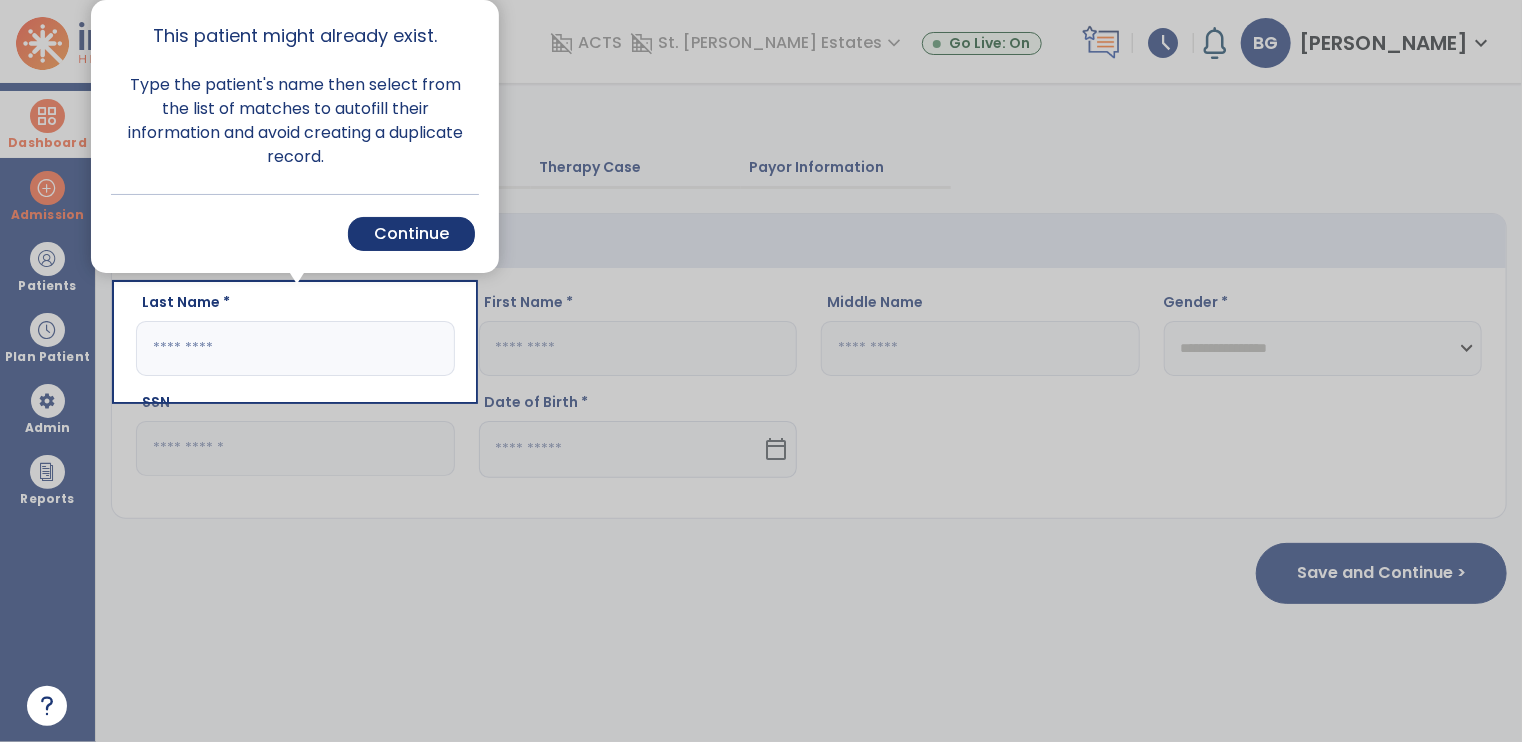 click 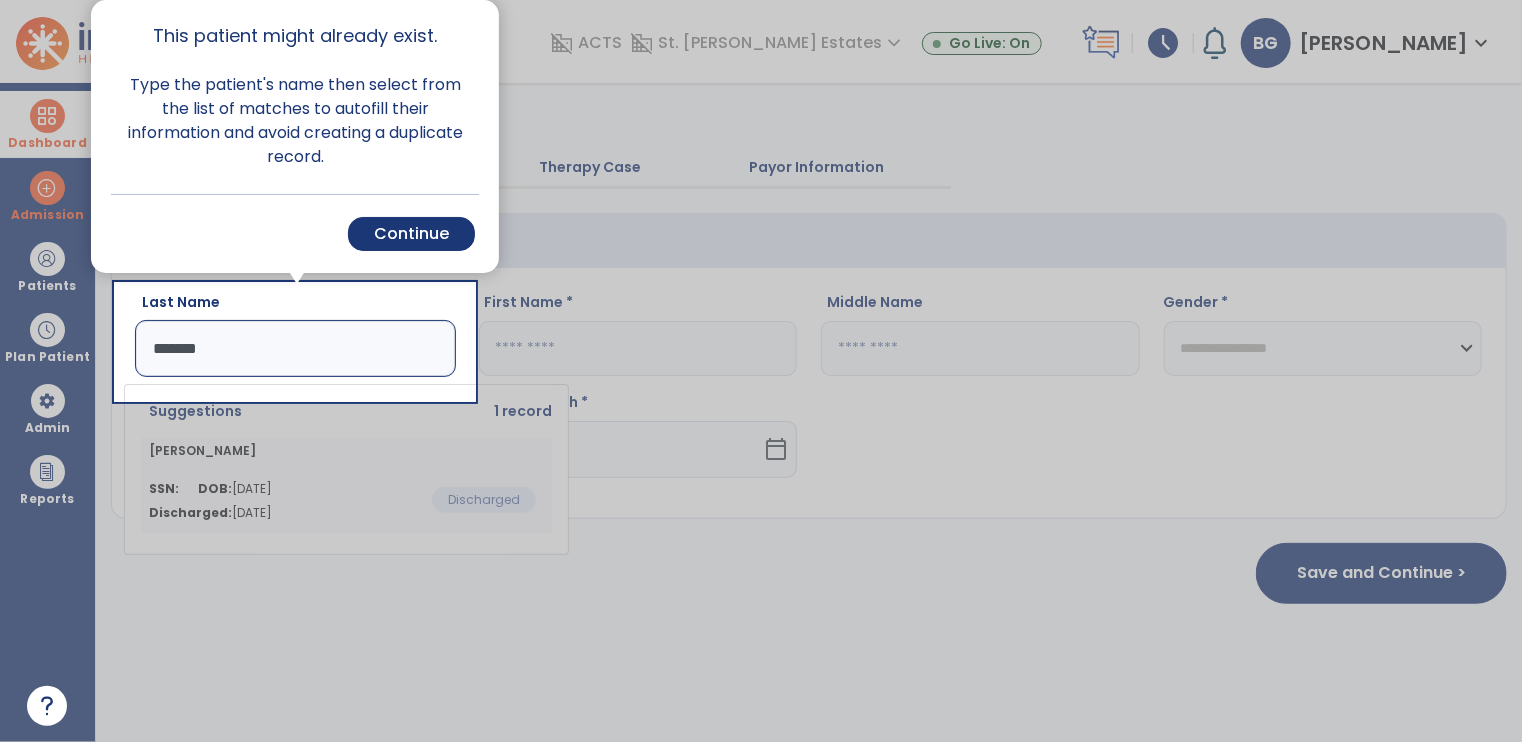 type on "*******" 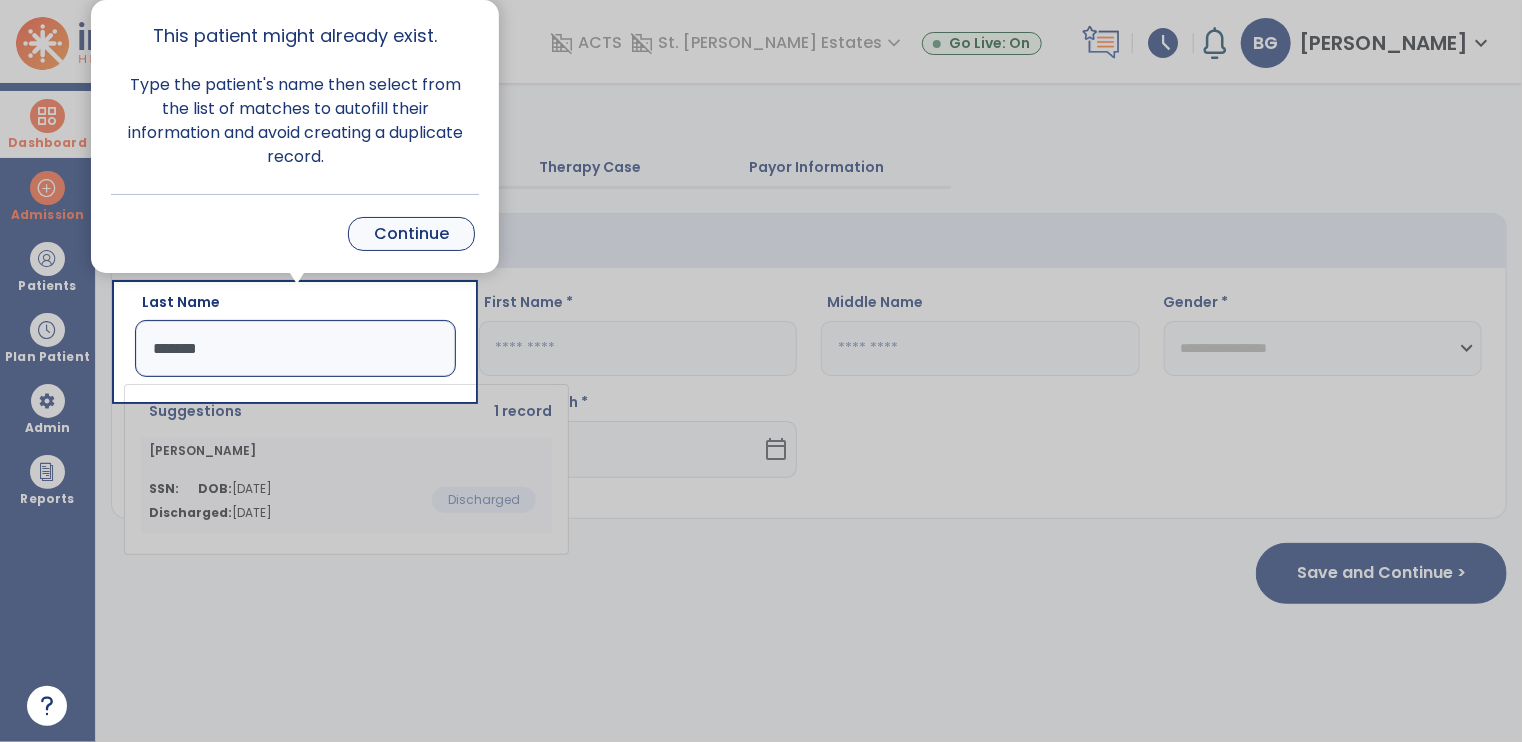 click on "Continue" at bounding box center [411, 234] 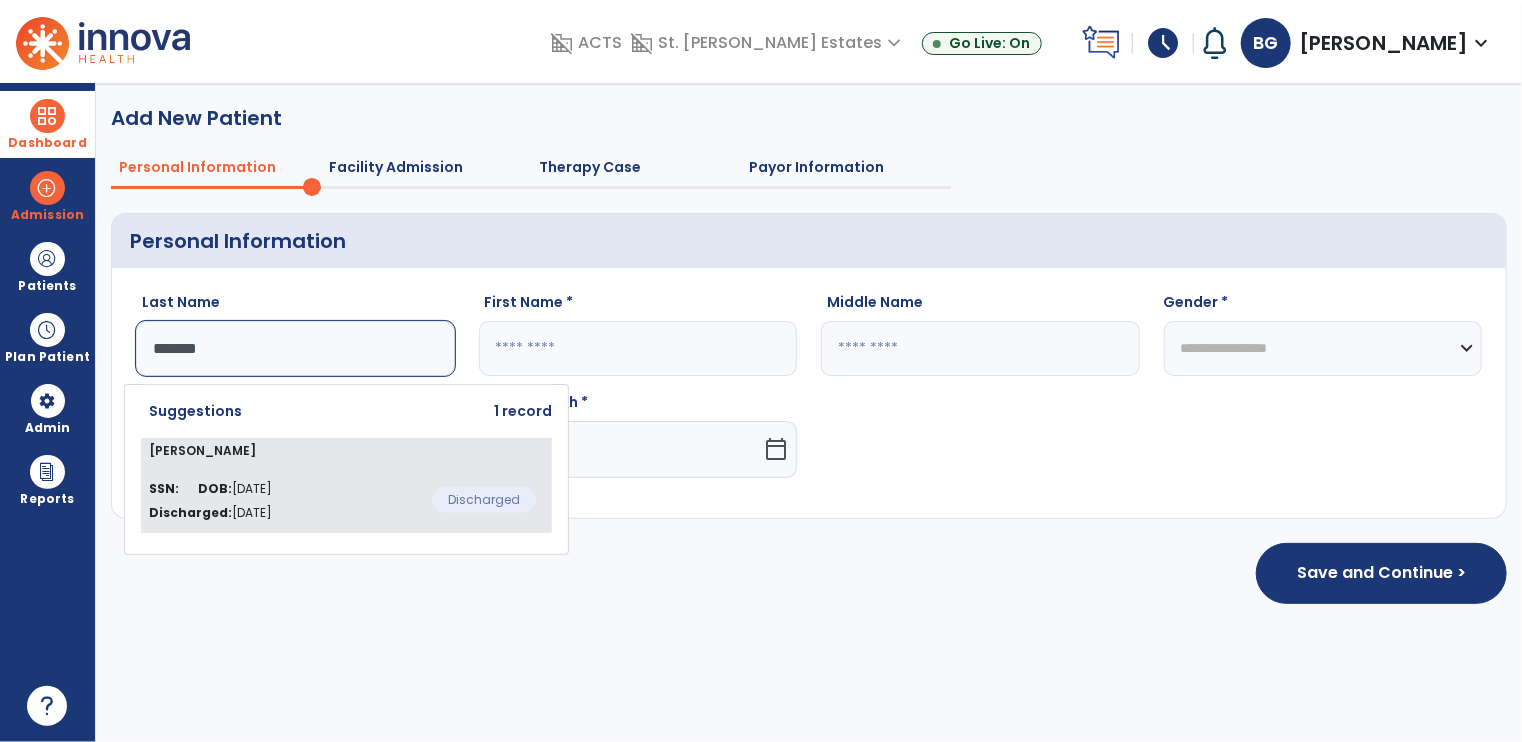 click on "SSN:   DOB:  [DEMOGRAPHIC_DATA] Discharged:  [DATE]  Discharged" 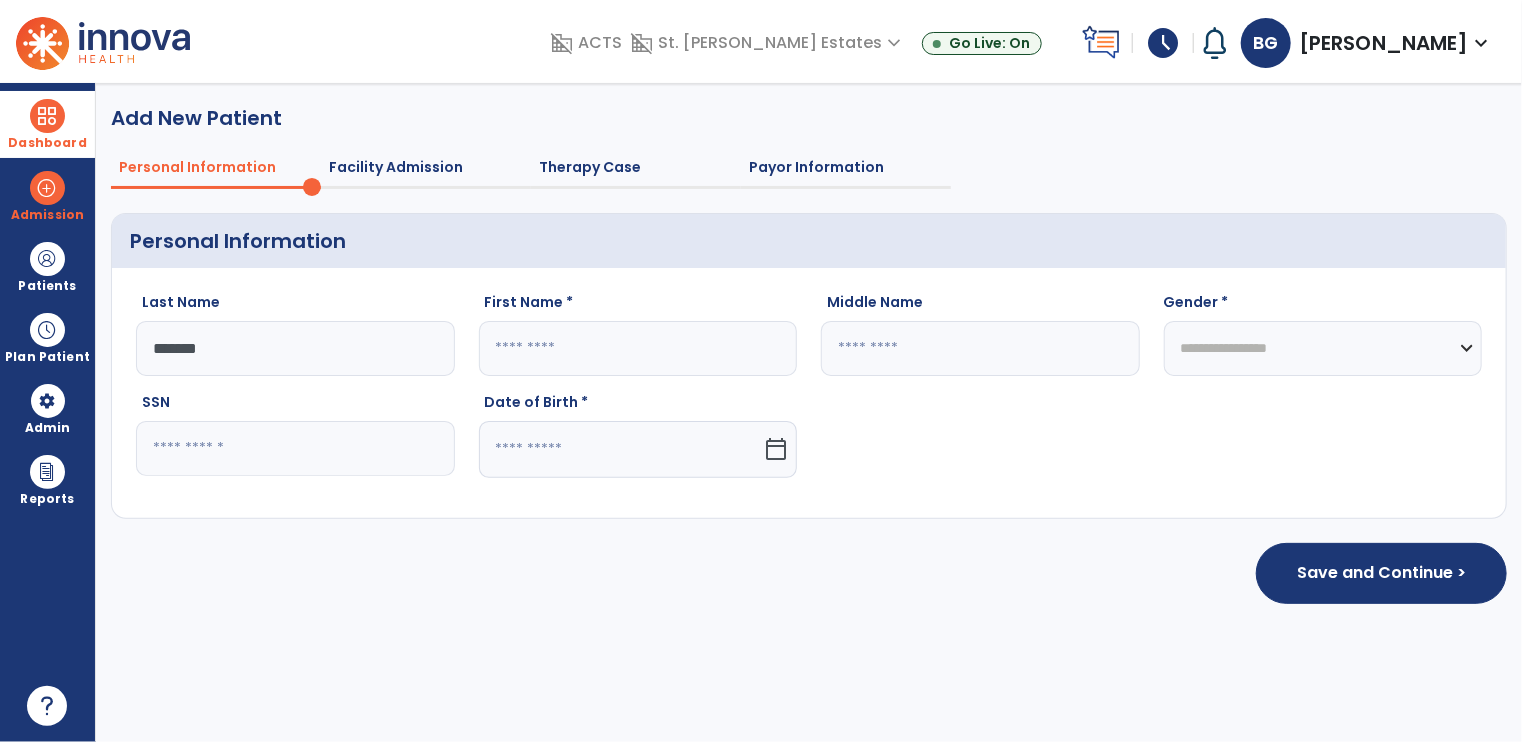 type on "****" 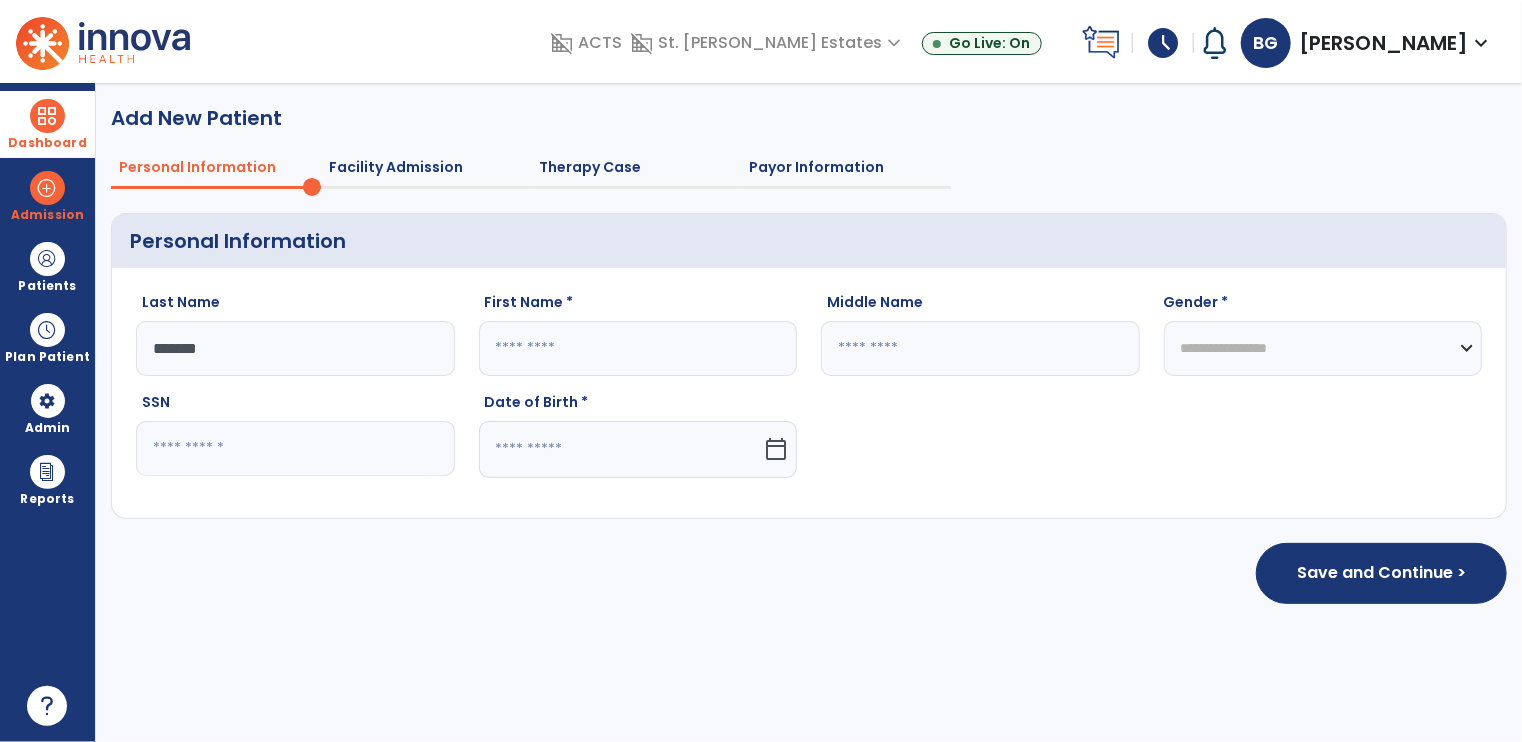 select on "******" 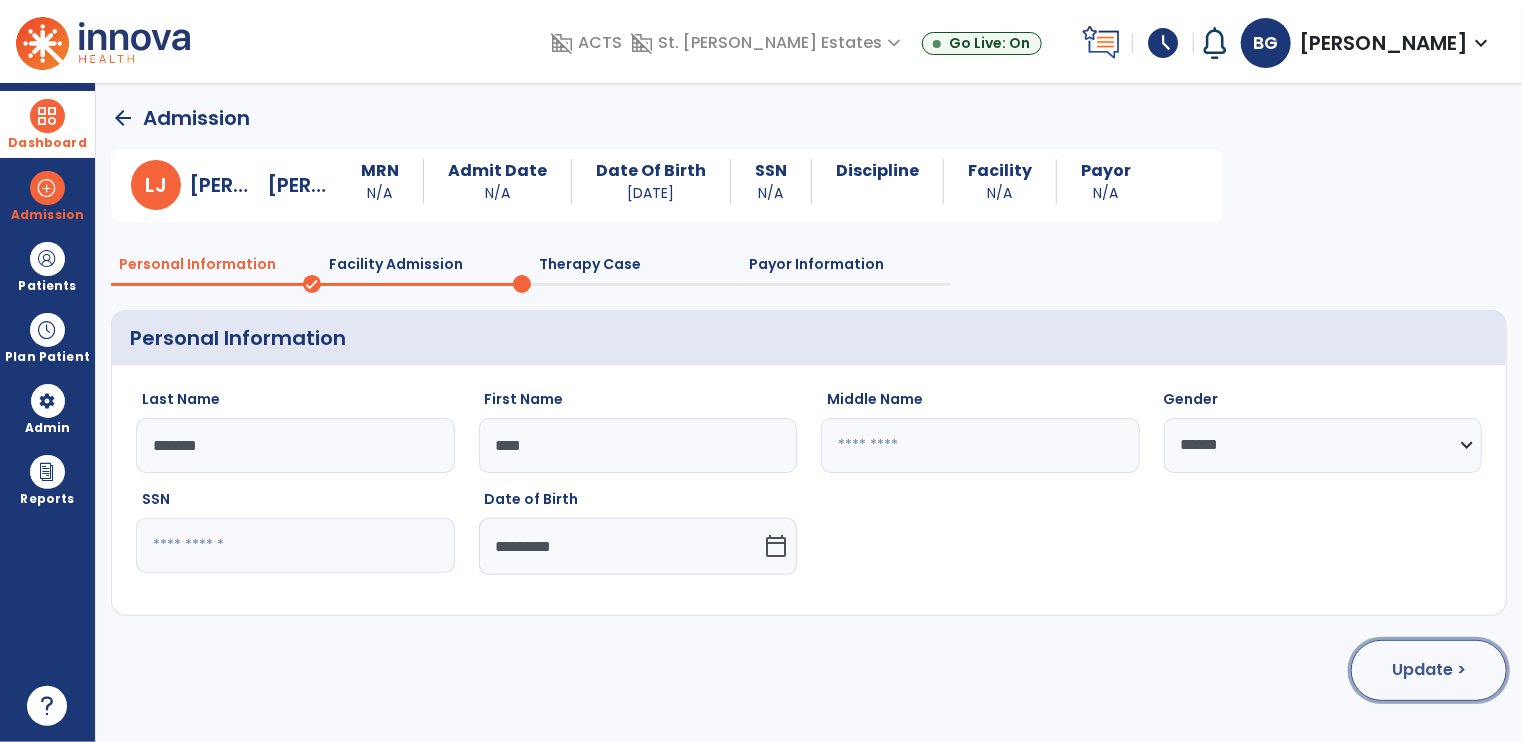 click on "Update >" 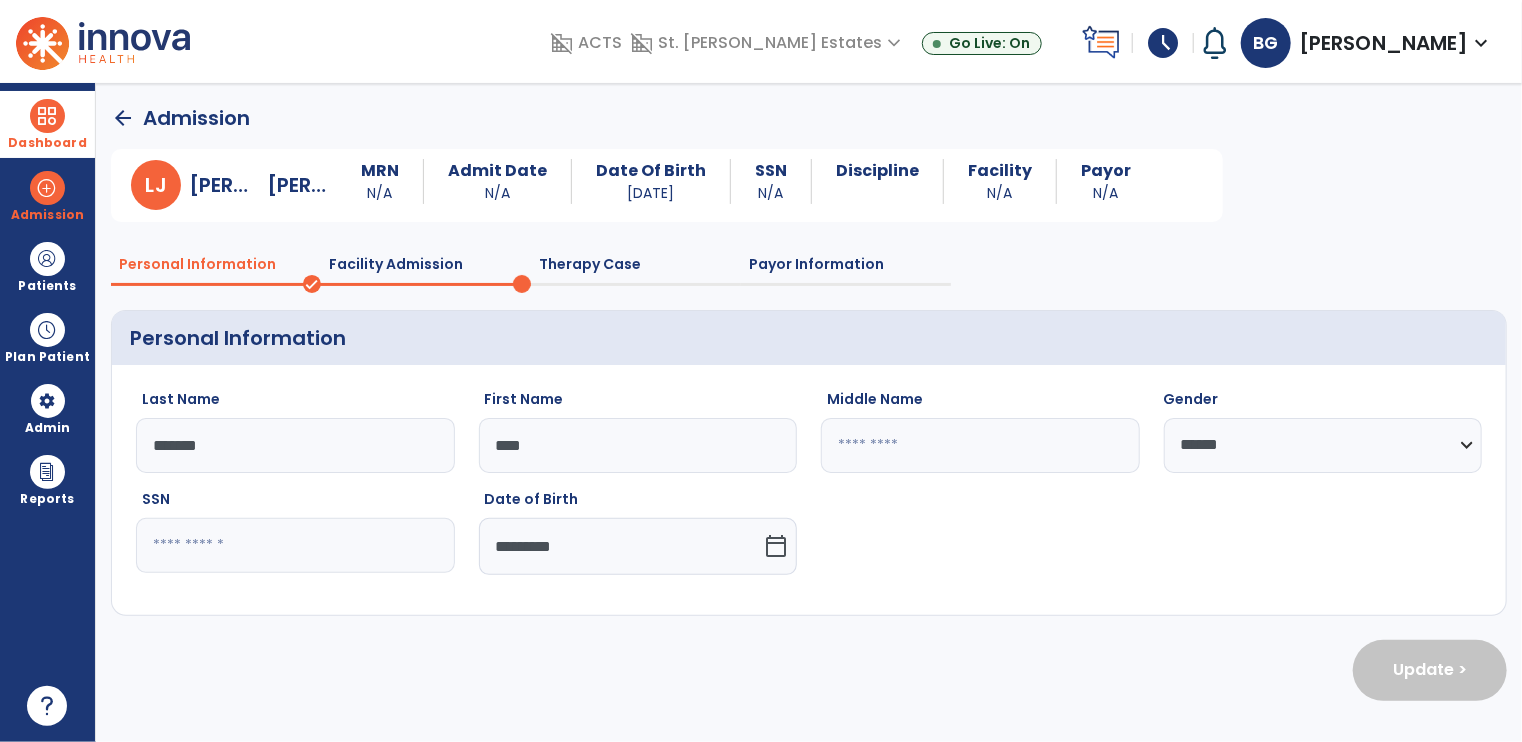 select on "**********" 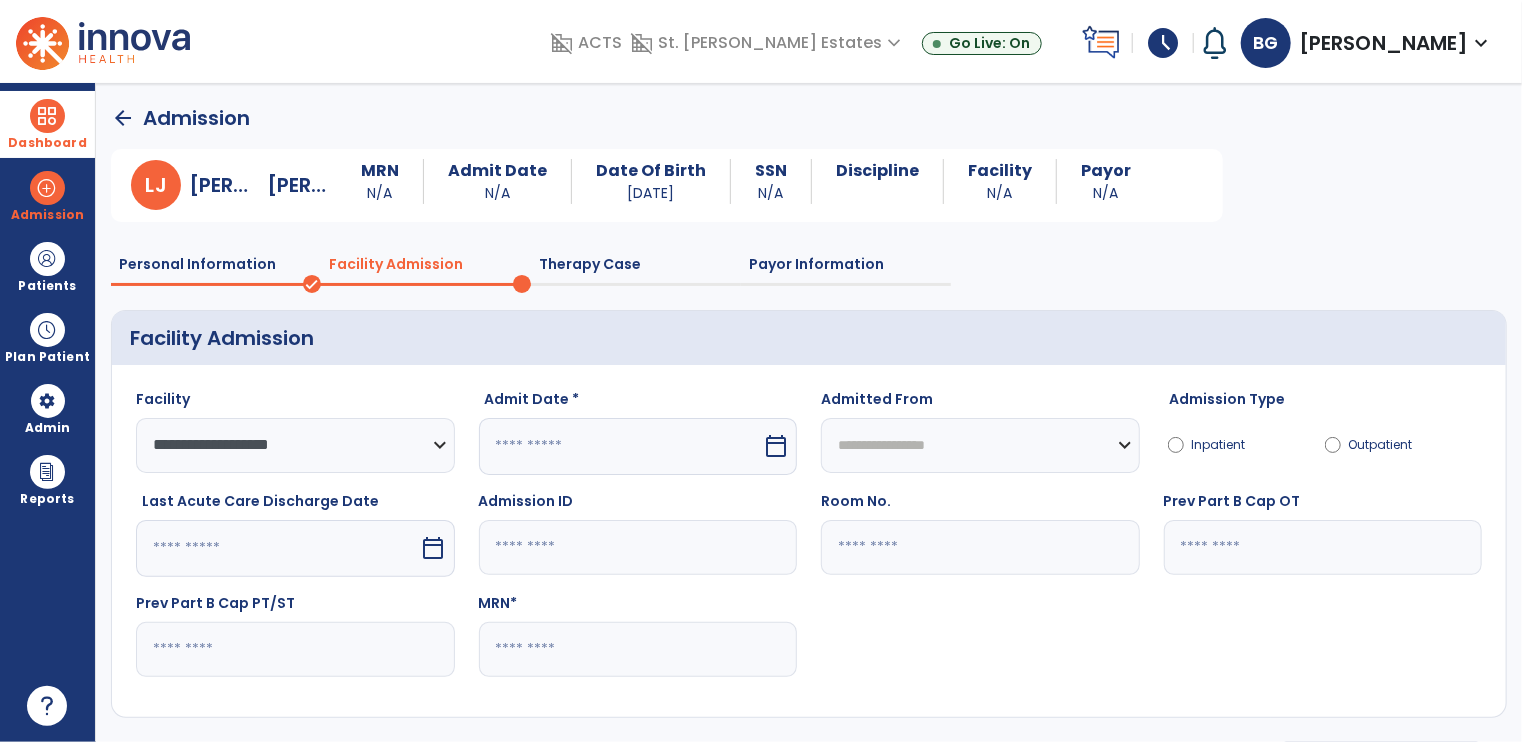 click on "calendar_today" at bounding box center [776, 446] 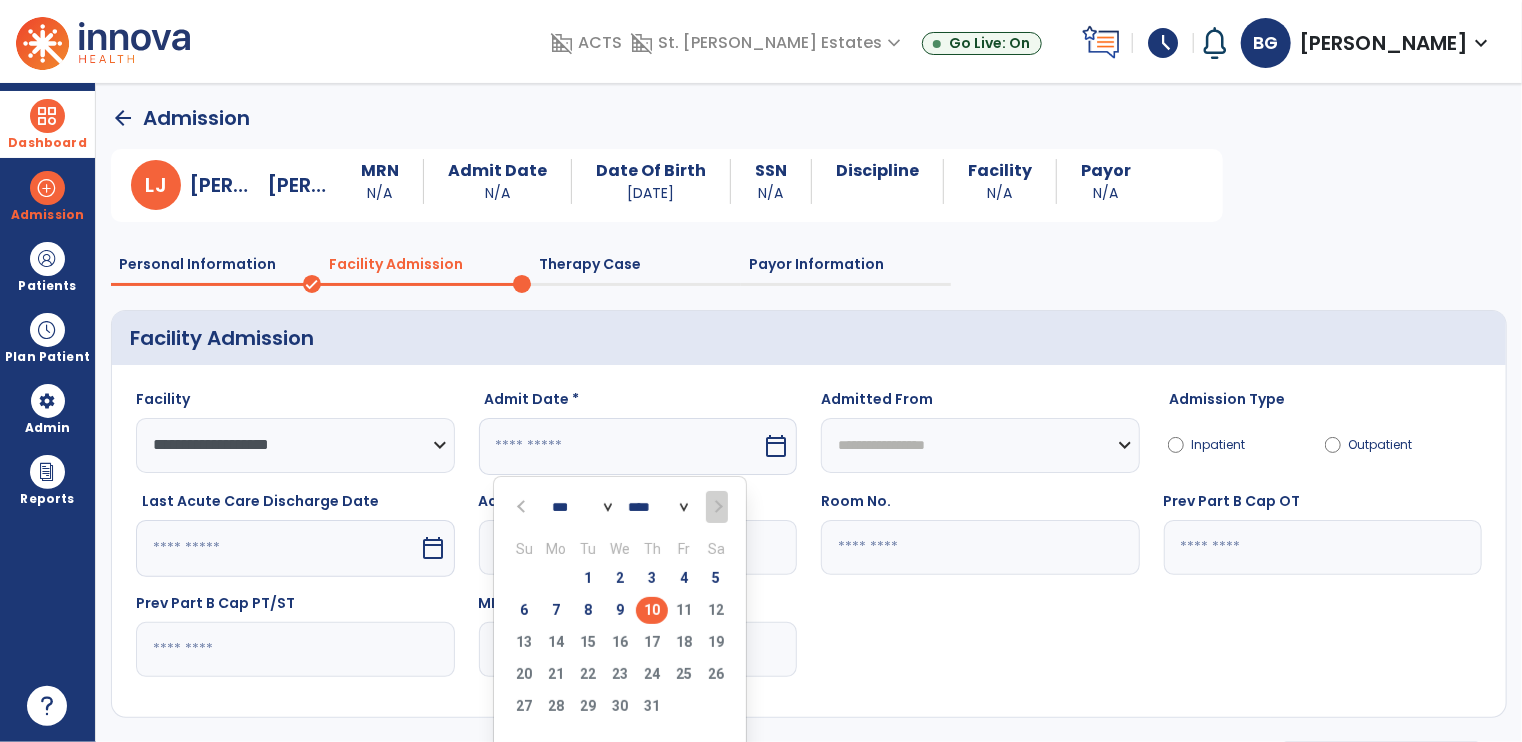 click on "10" at bounding box center (652, 610) 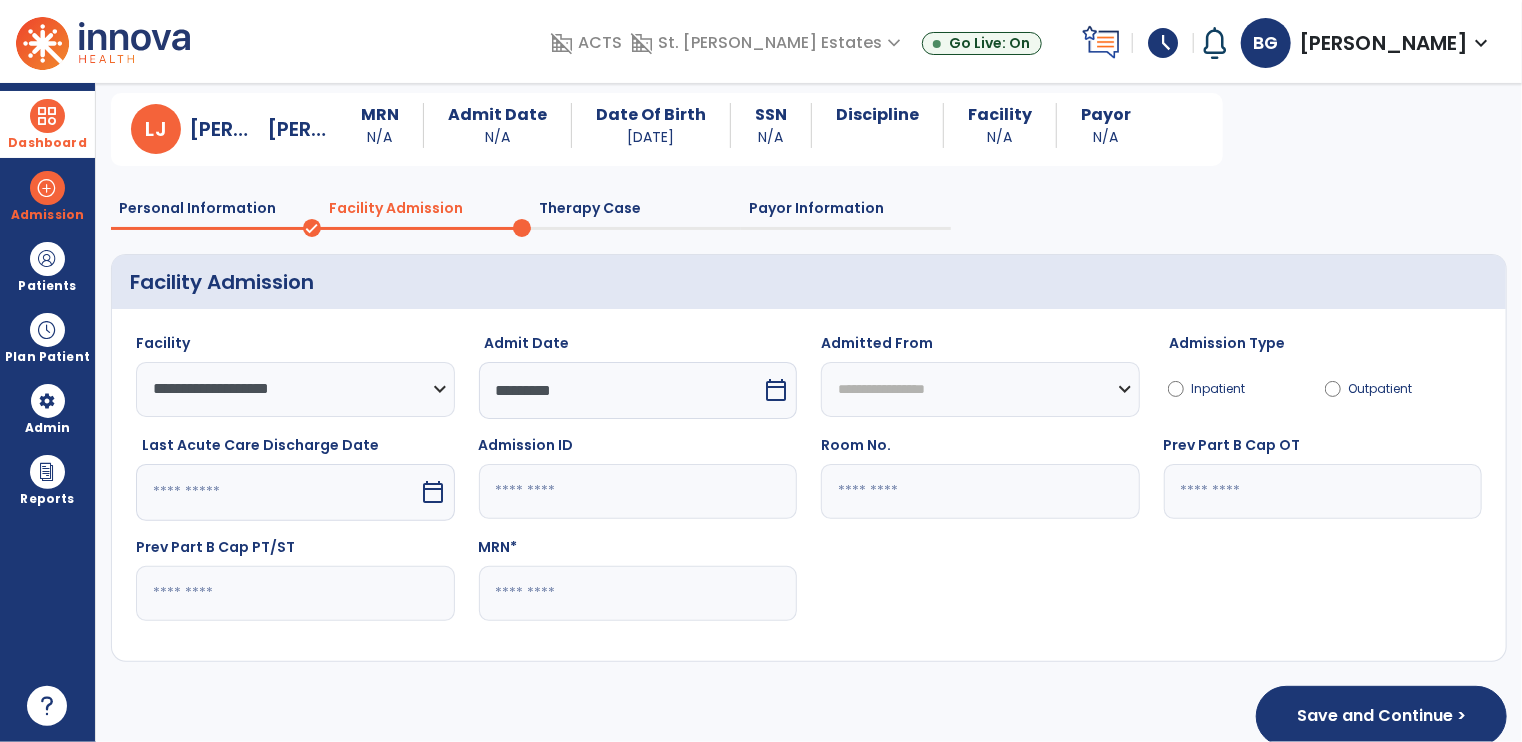 scroll, scrollTop: 84, scrollLeft: 0, axis: vertical 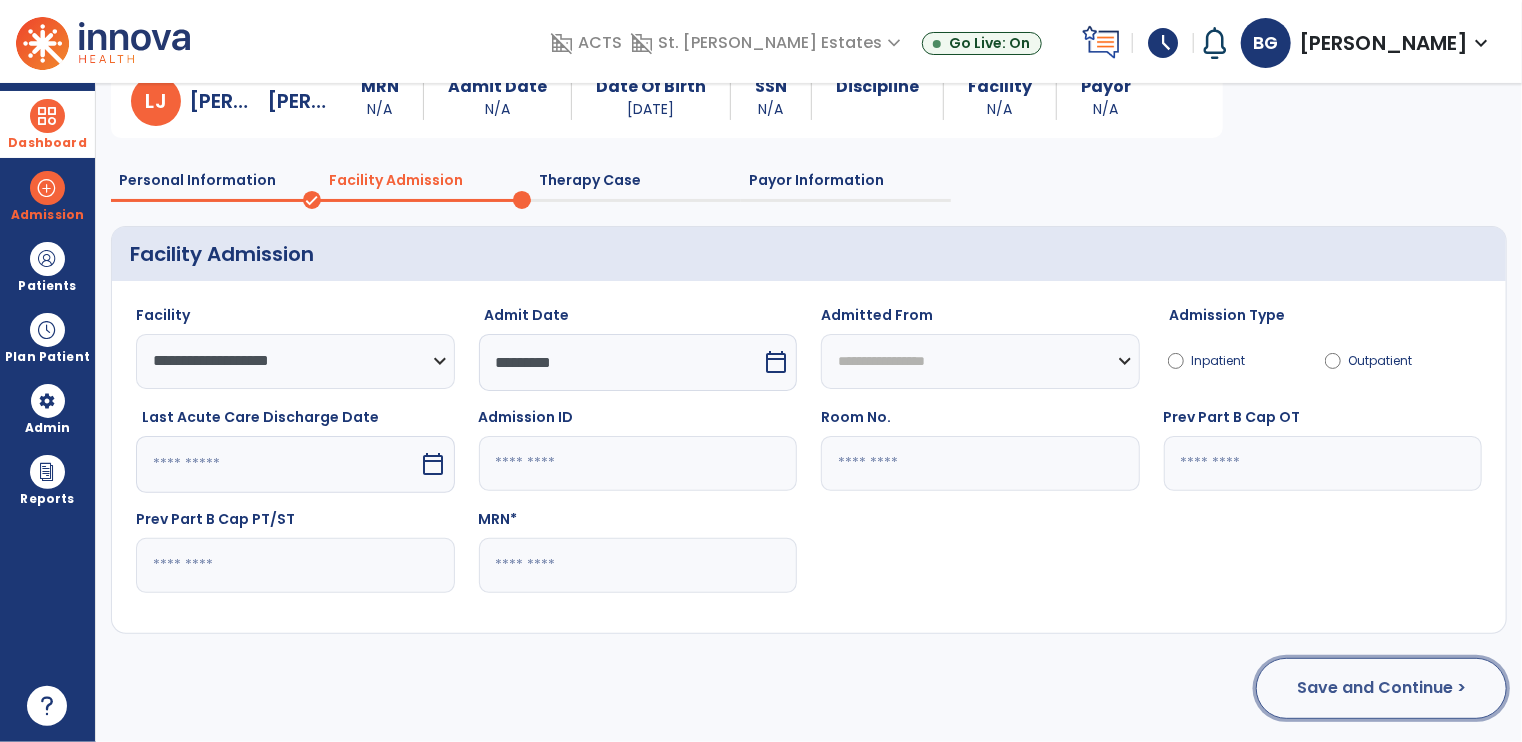 click on "Save and Continue >" 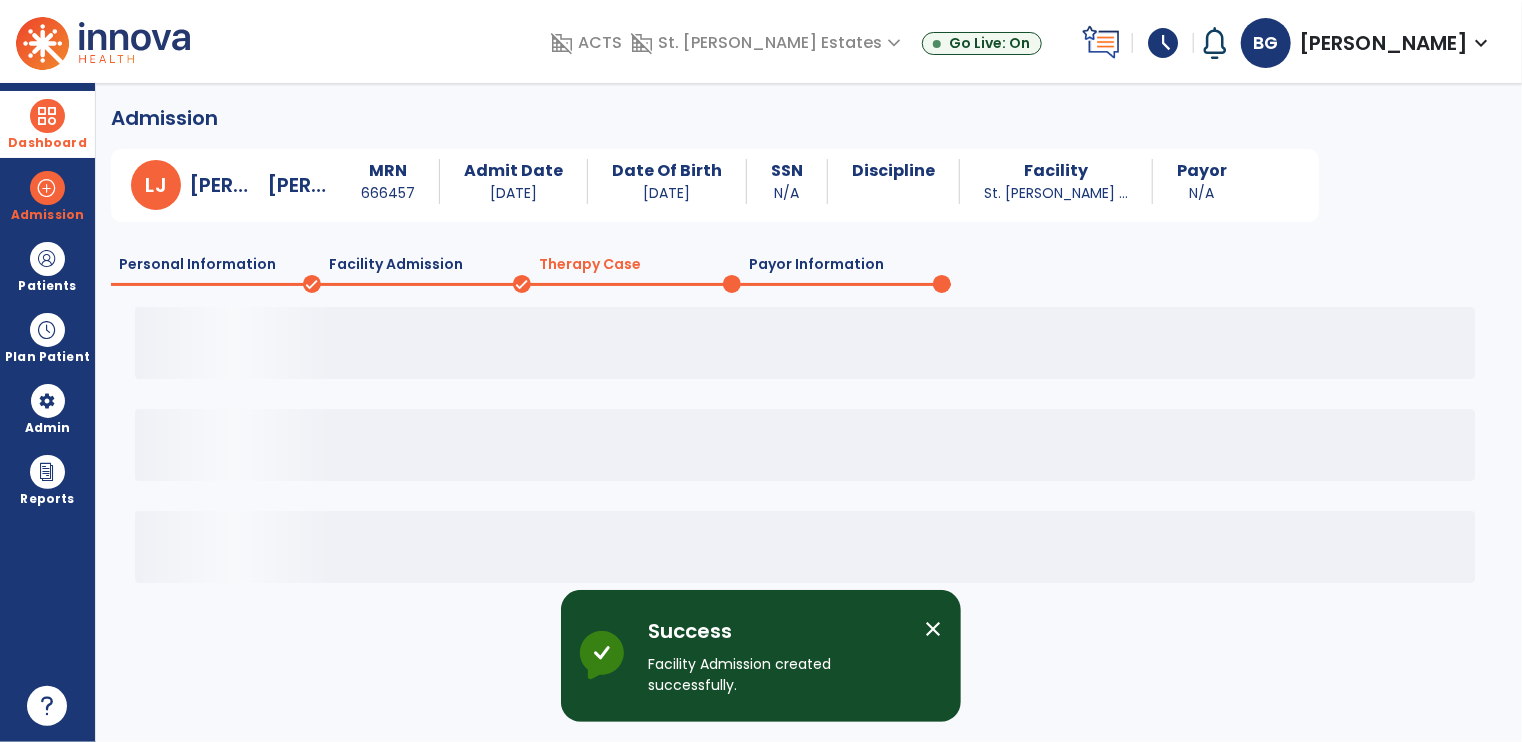 scroll, scrollTop: 0, scrollLeft: 0, axis: both 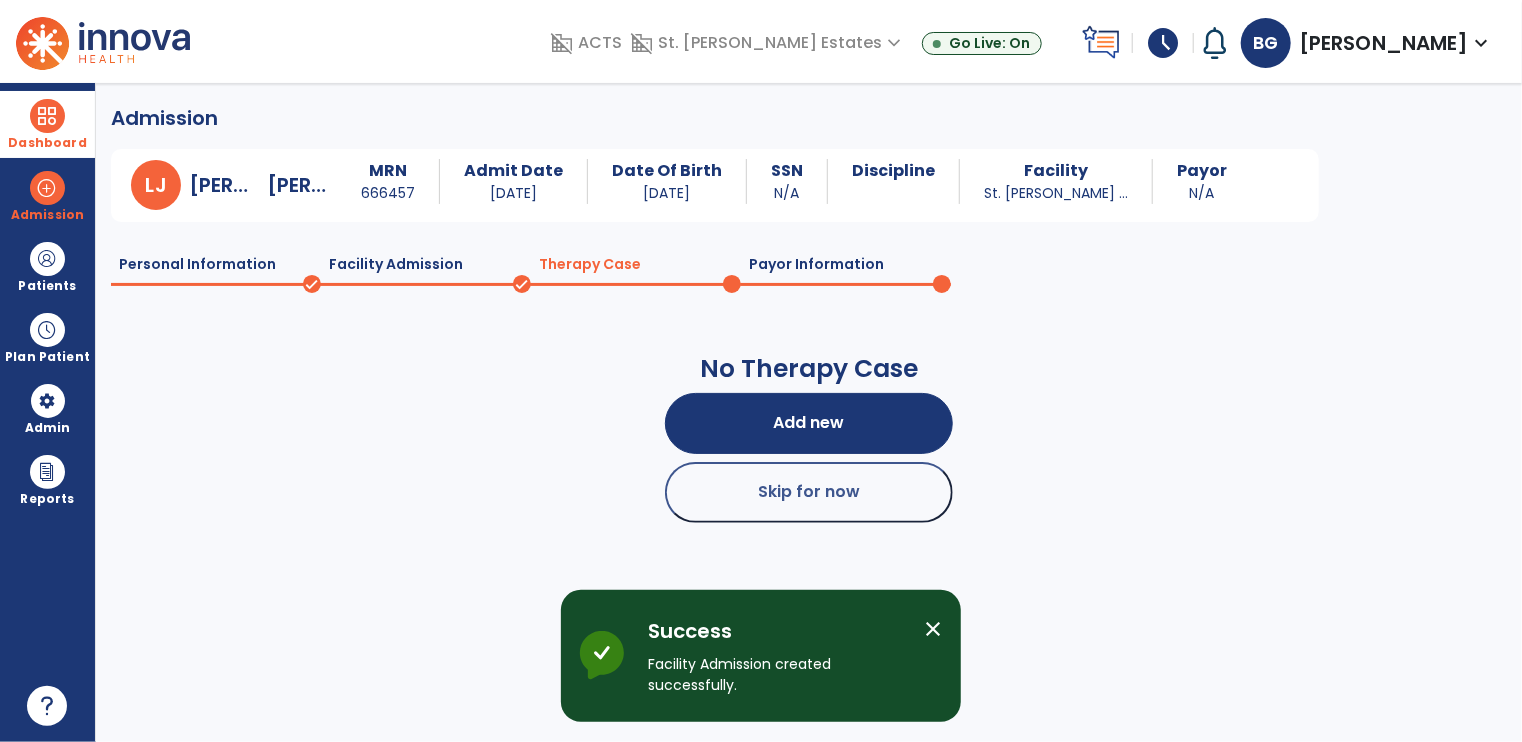 click on "close" at bounding box center (933, 629) 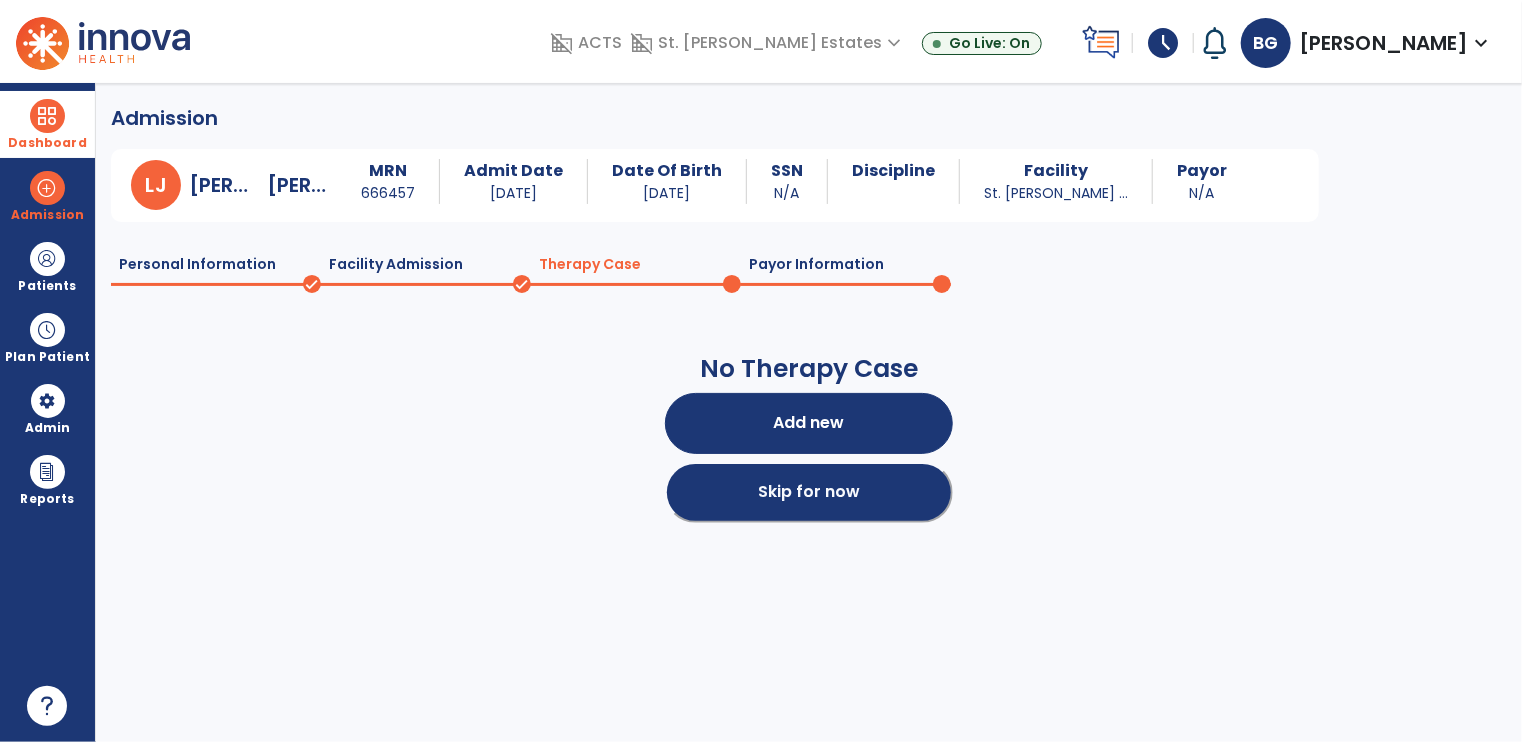 click on "Skip for now" at bounding box center (809, 492) 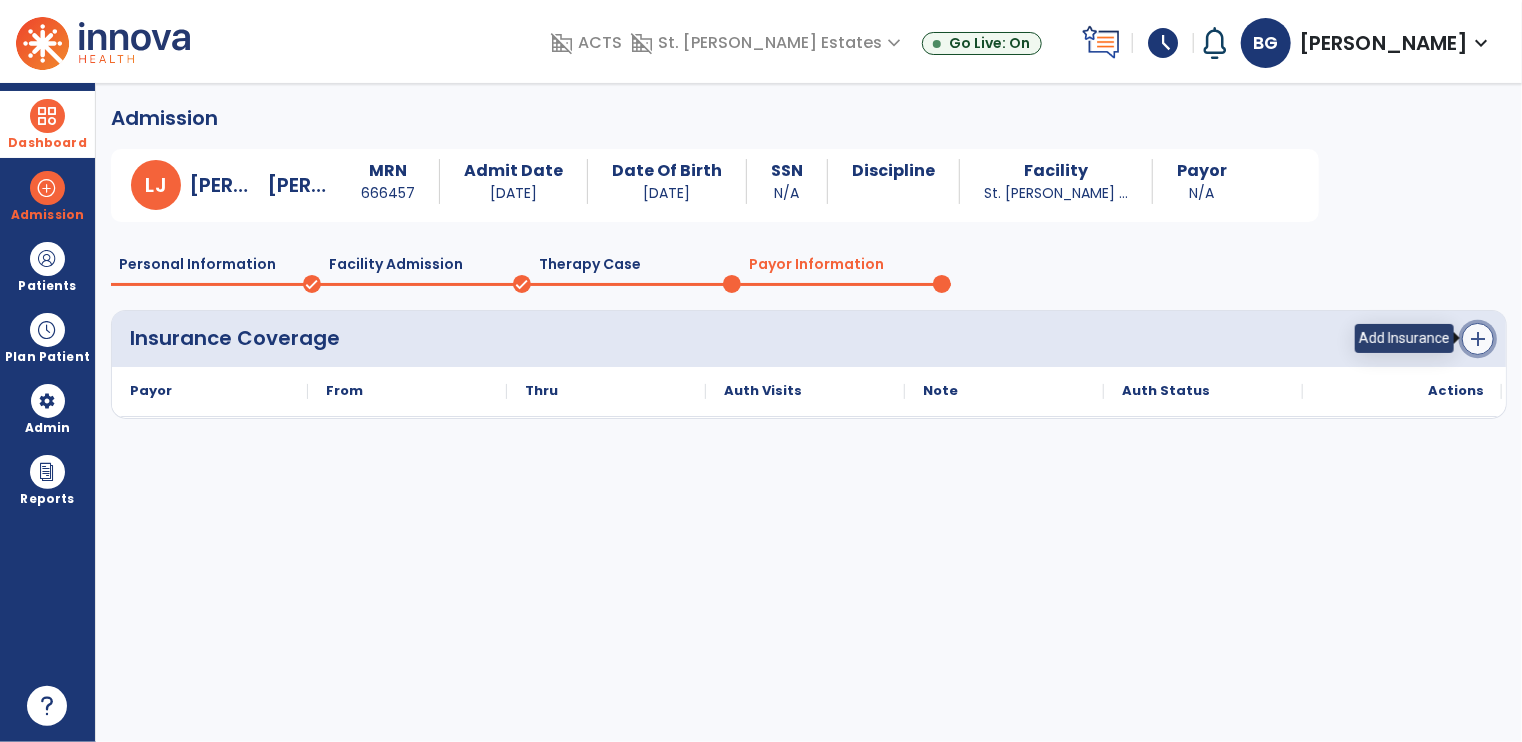 click on "add" 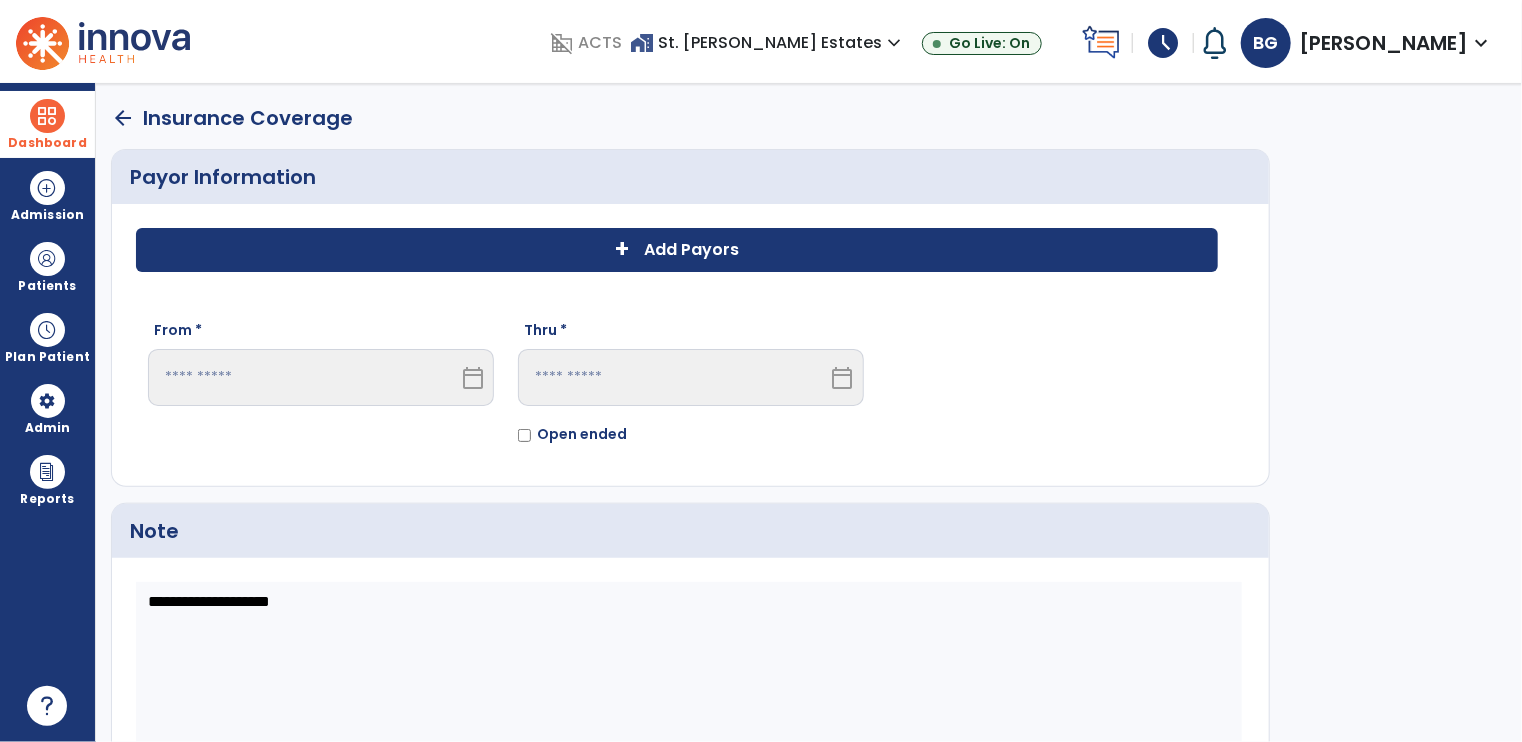click on "Add Payors" 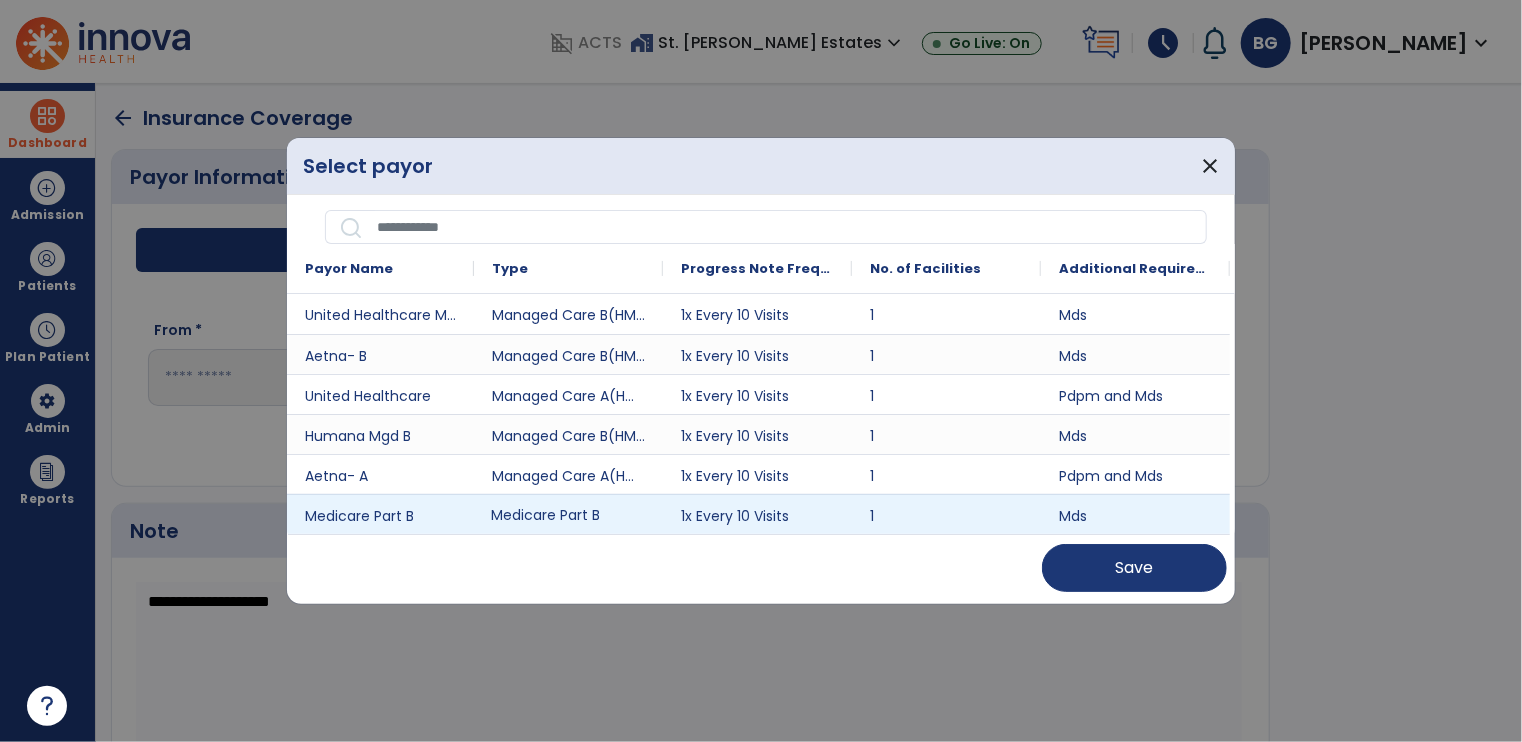 click on "Medicare Part B" at bounding box center (568, 514) 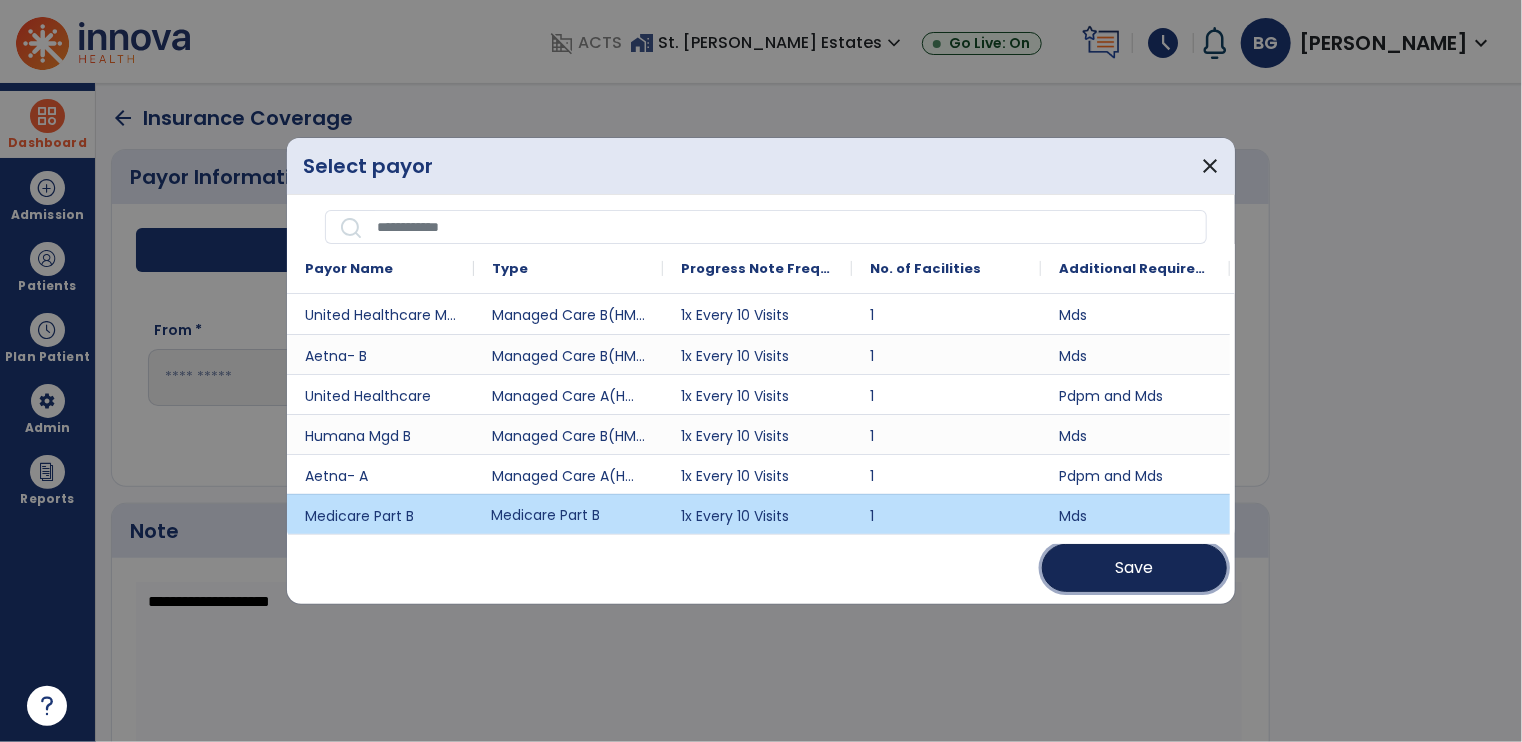 click on "Save" at bounding box center [1134, 568] 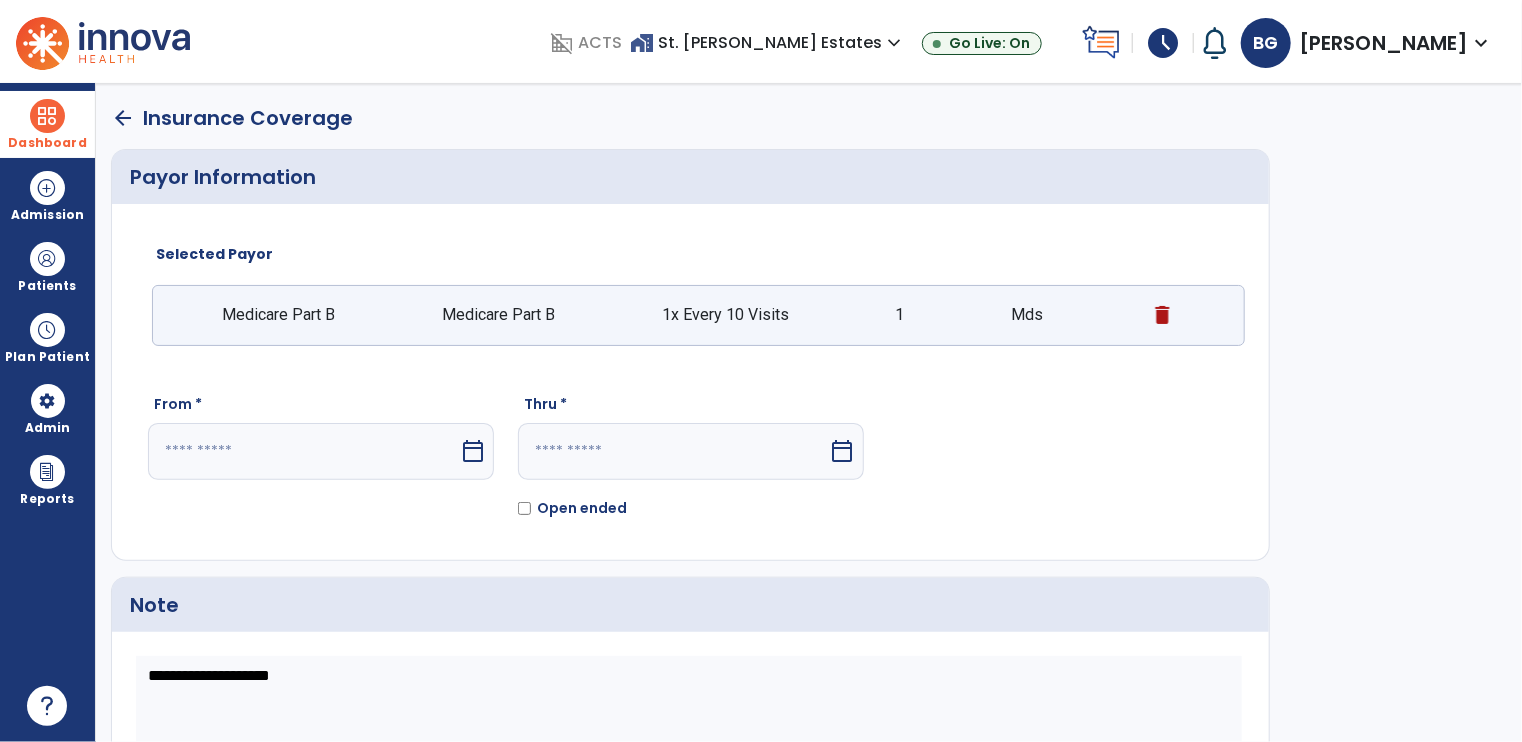 click on "calendar_today" at bounding box center [473, 451] 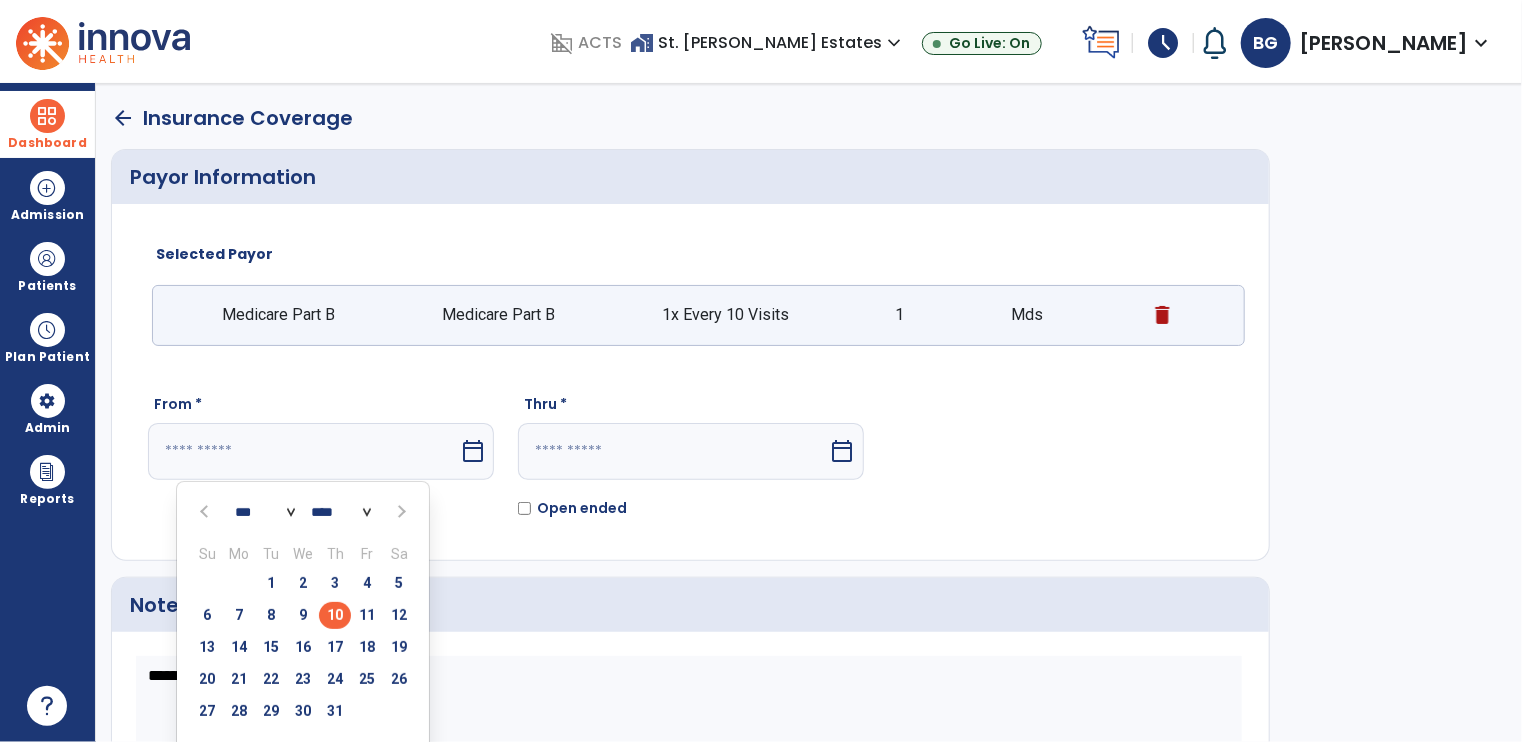 click on "10" at bounding box center (335, 615) 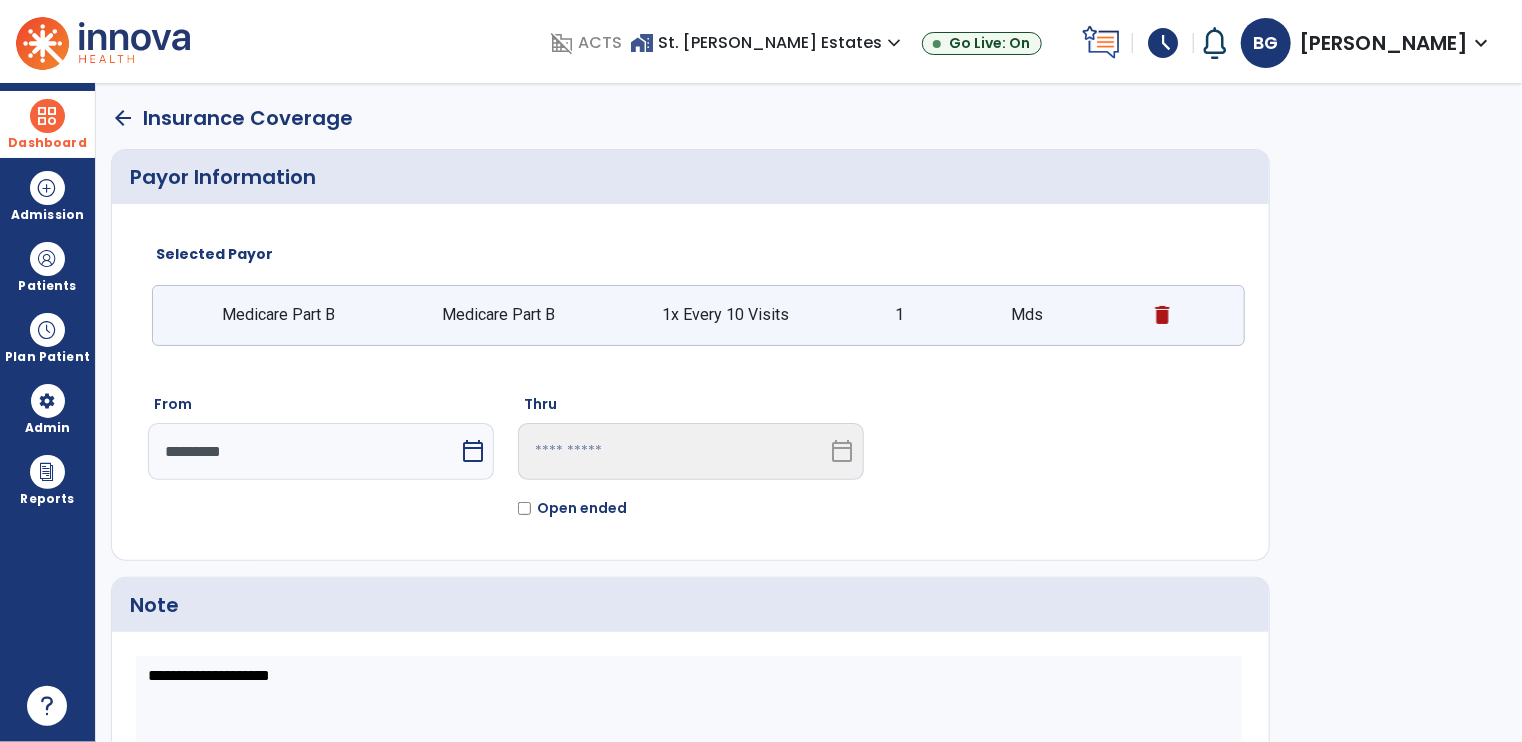 scroll, scrollTop: 166, scrollLeft: 0, axis: vertical 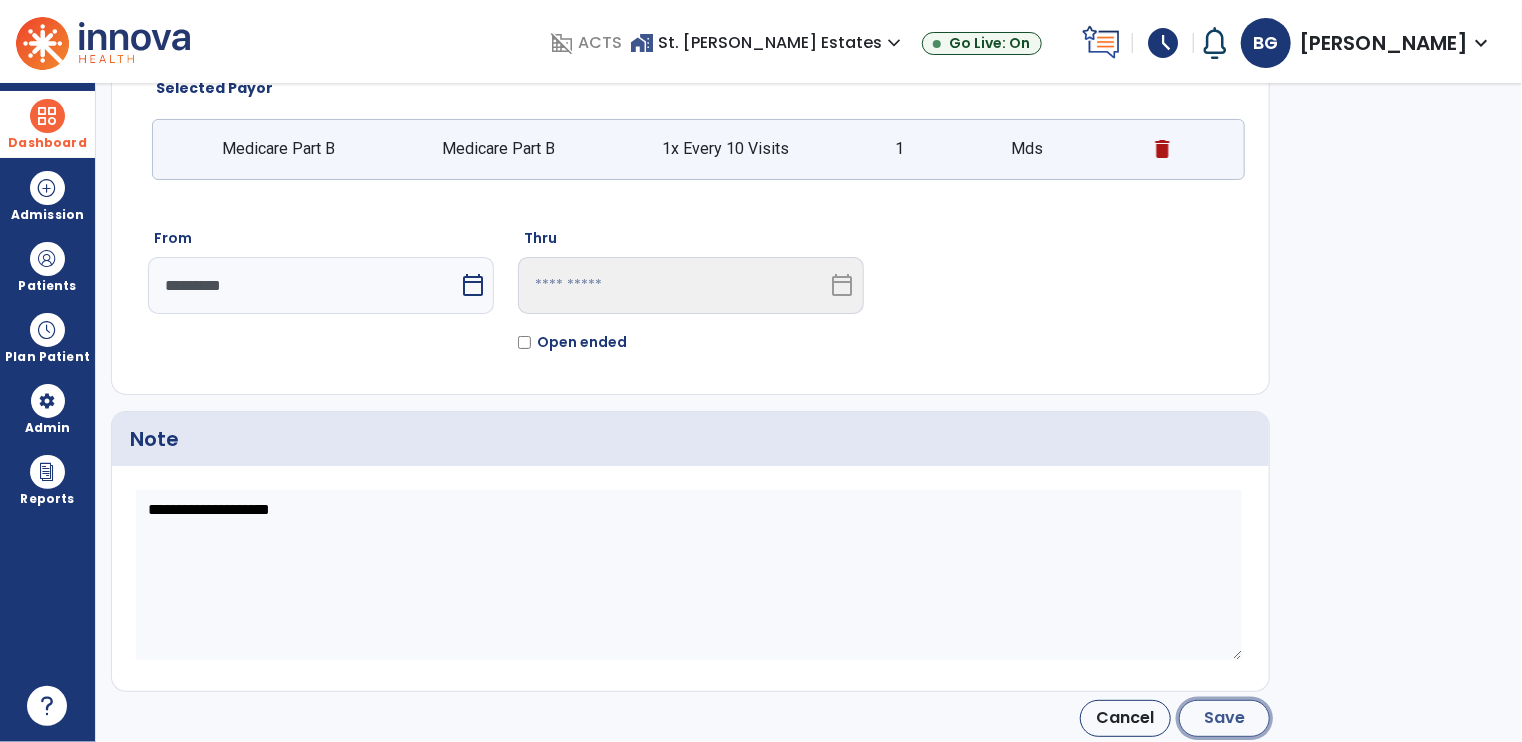 click on "Save" 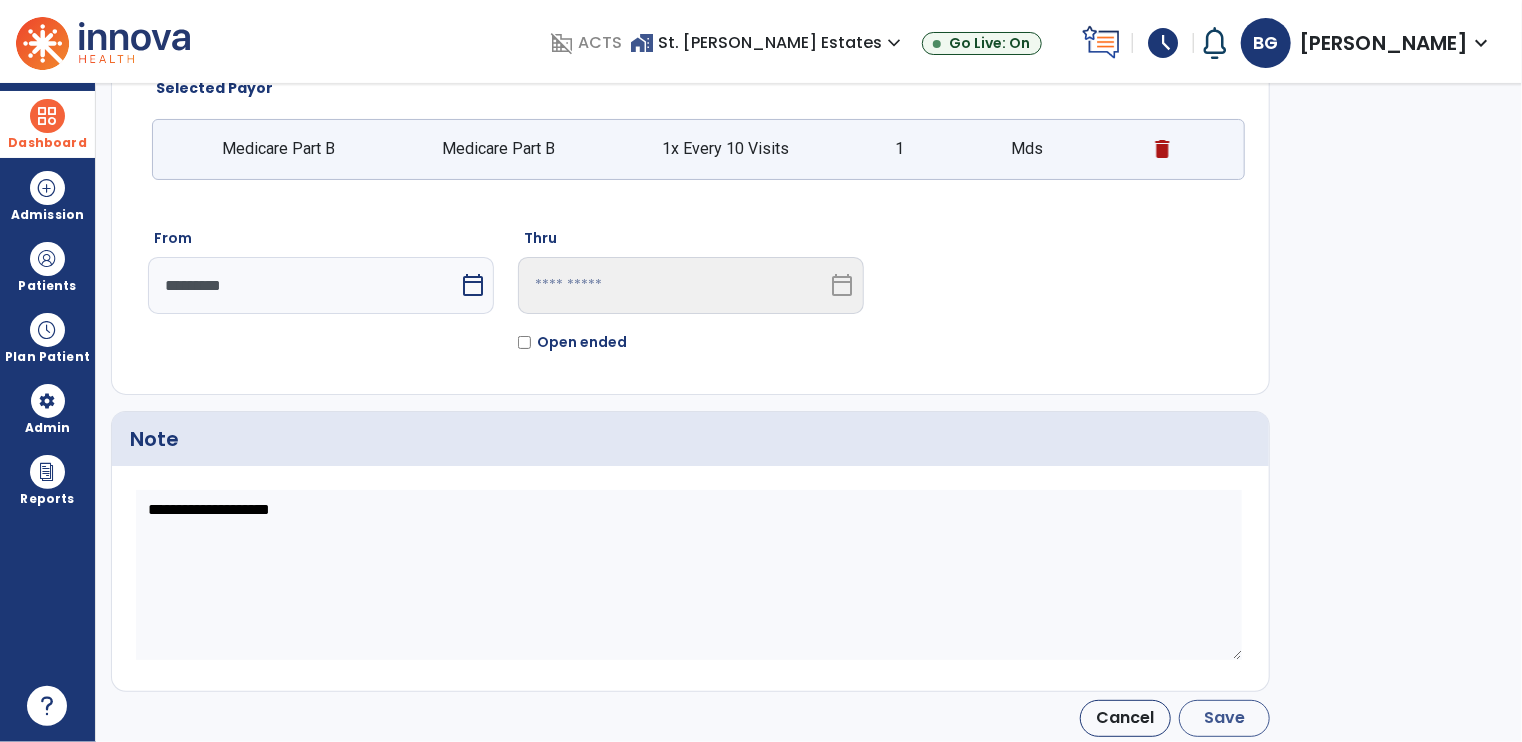 type on "*********" 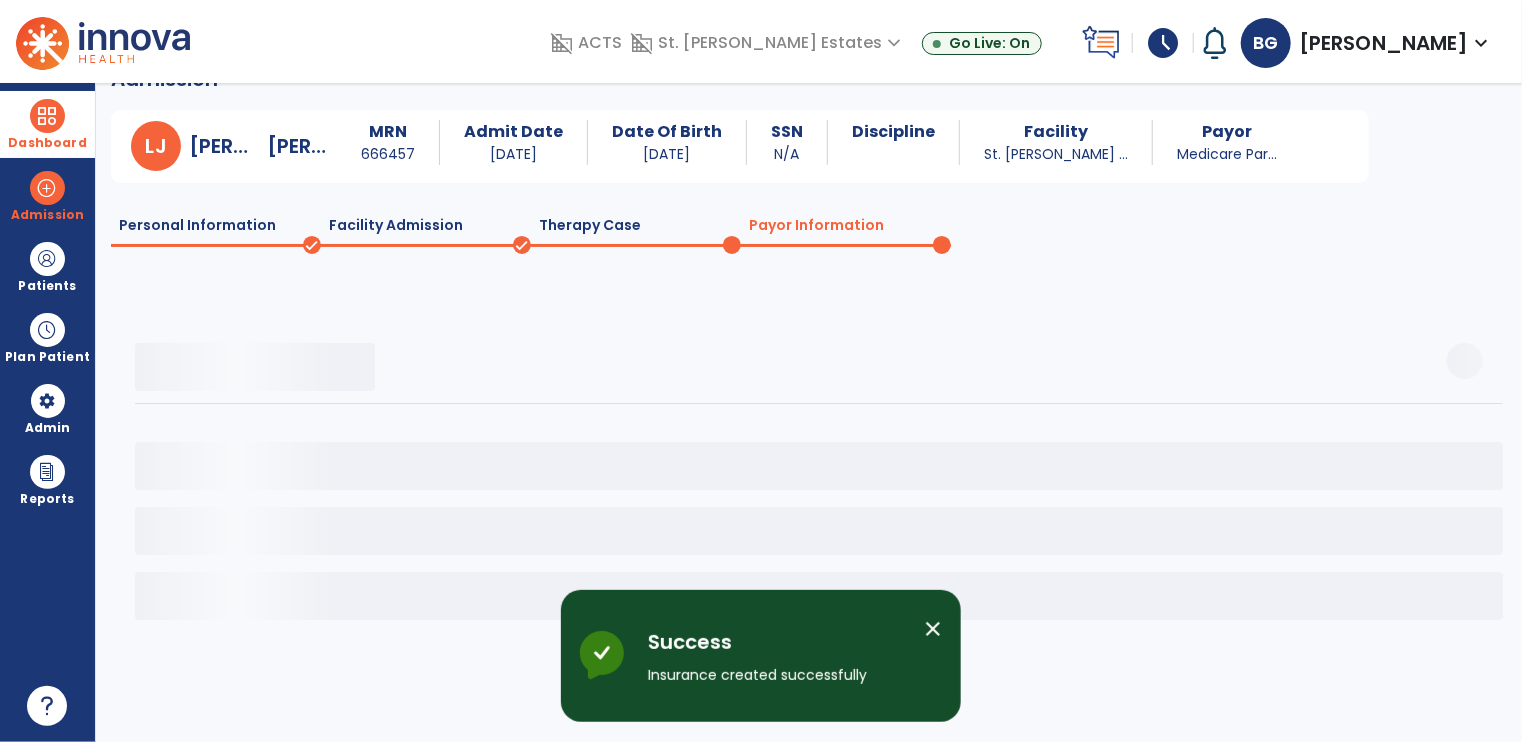 scroll, scrollTop: 38, scrollLeft: 0, axis: vertical 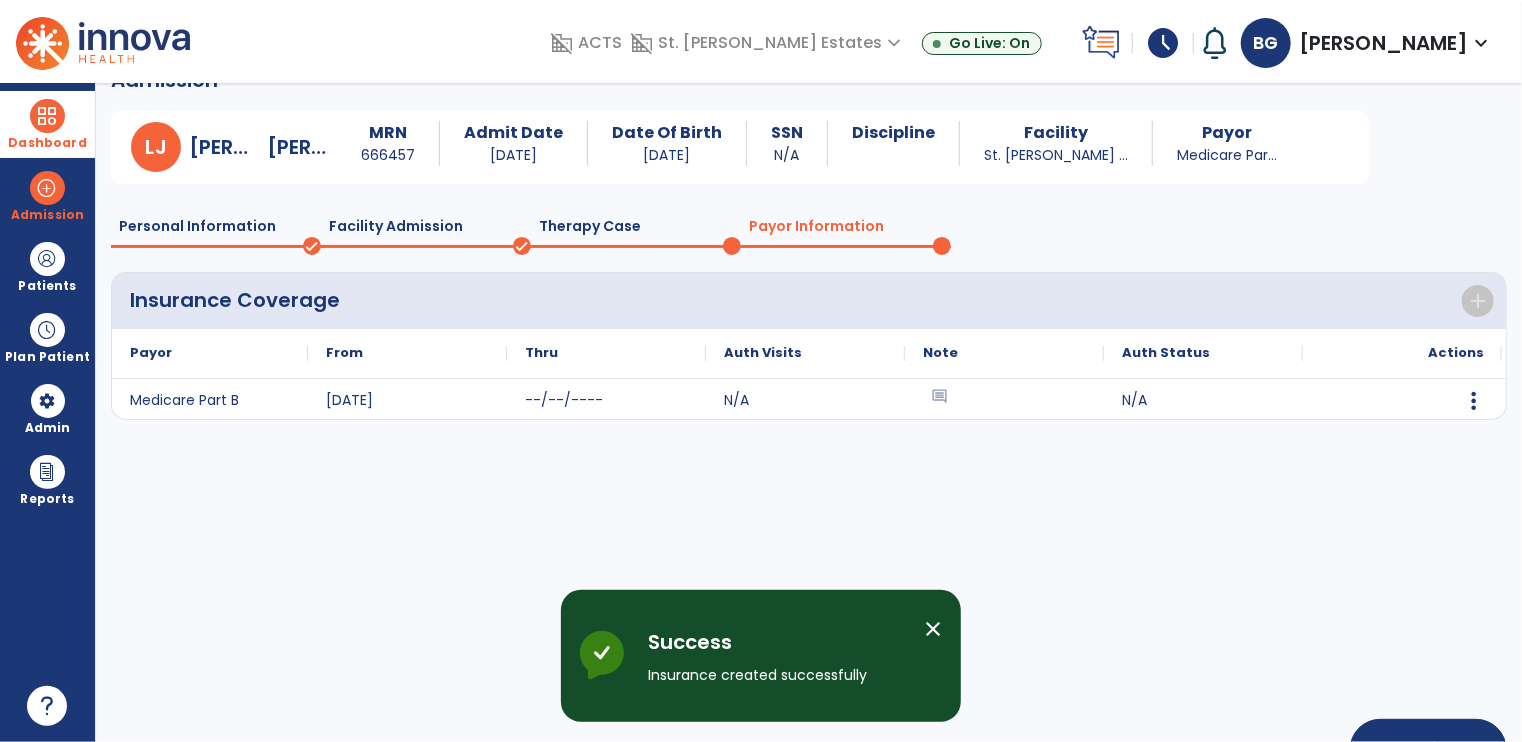 click on "close" at bounding box center (933, 629) 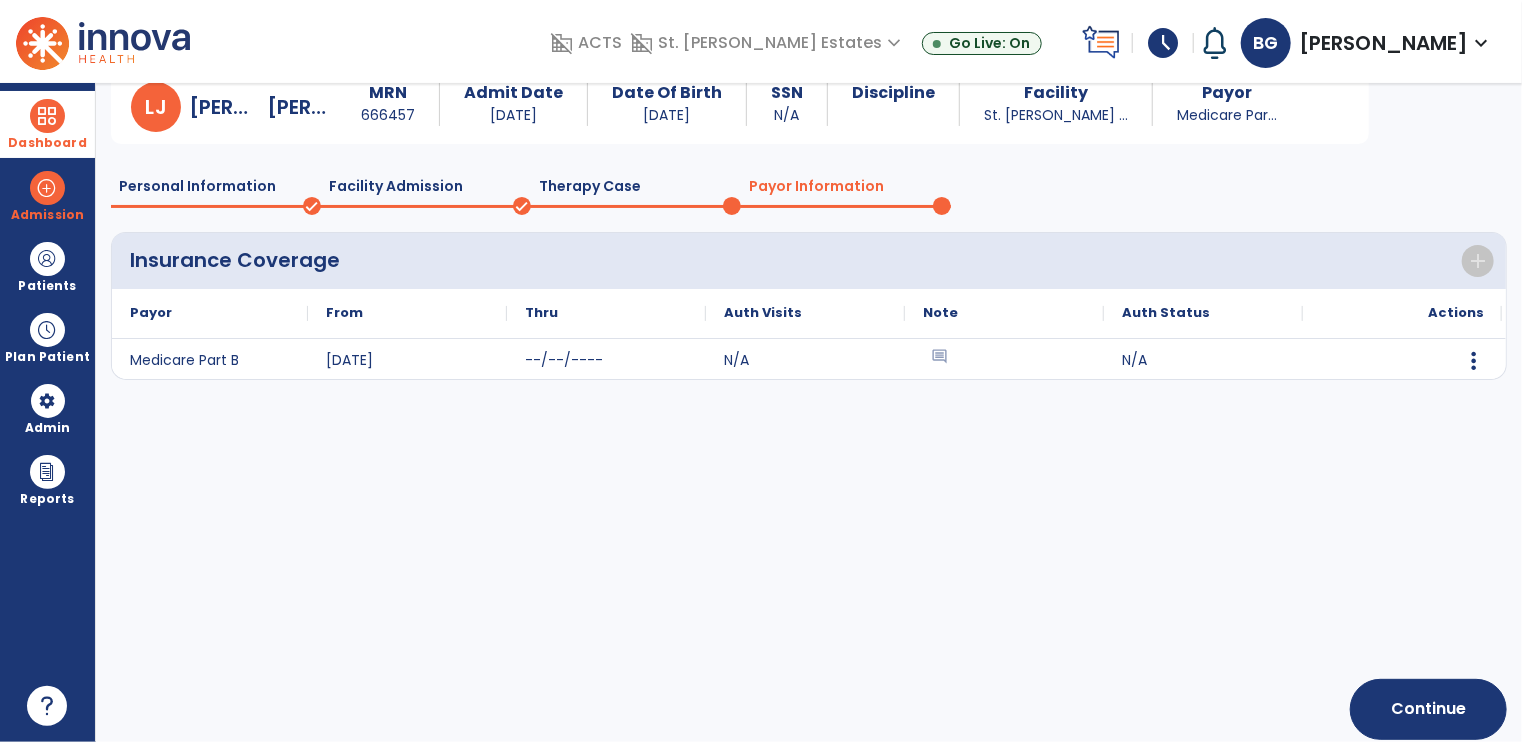scroll, scrollTop: 99, scrollLeft: 0, axis: vertical 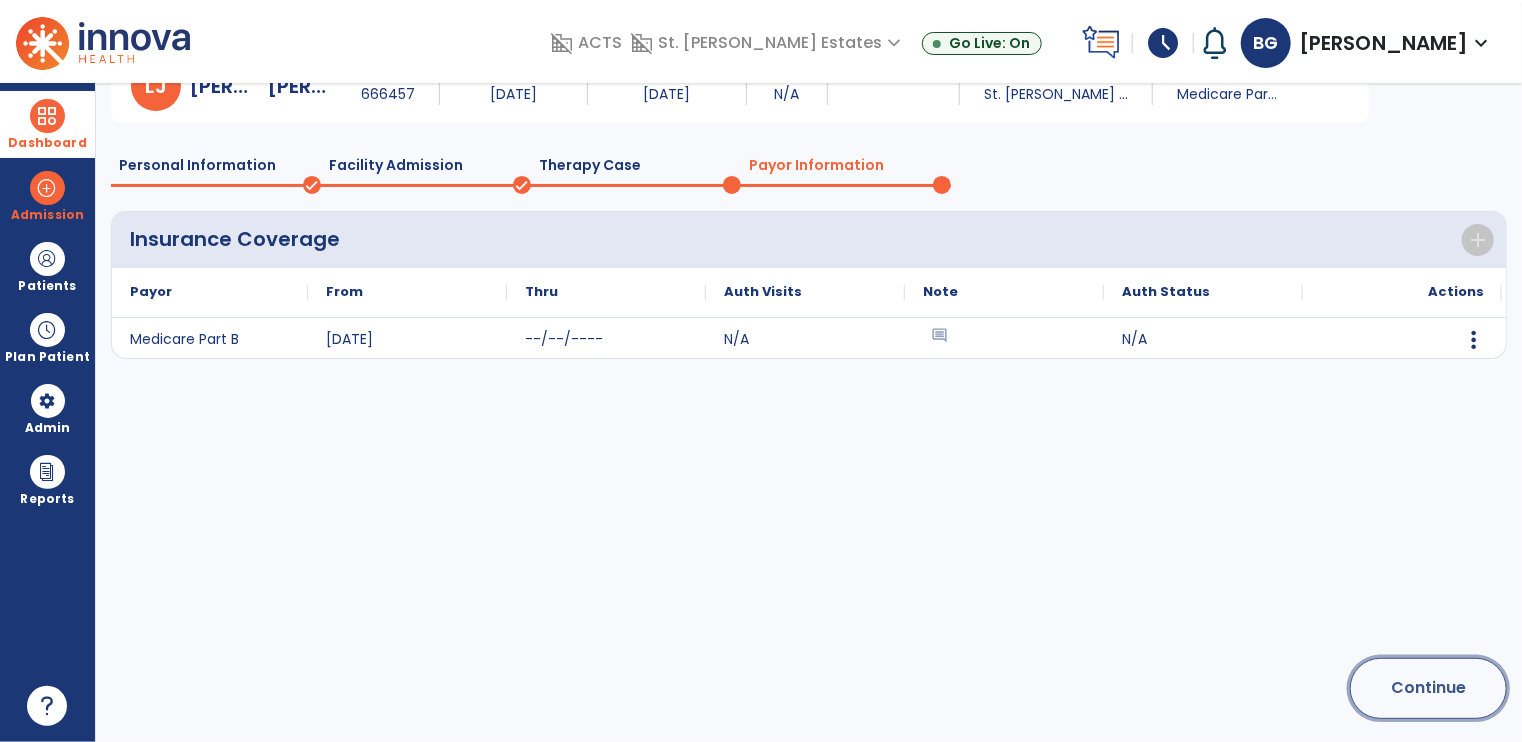 click on "Continue" 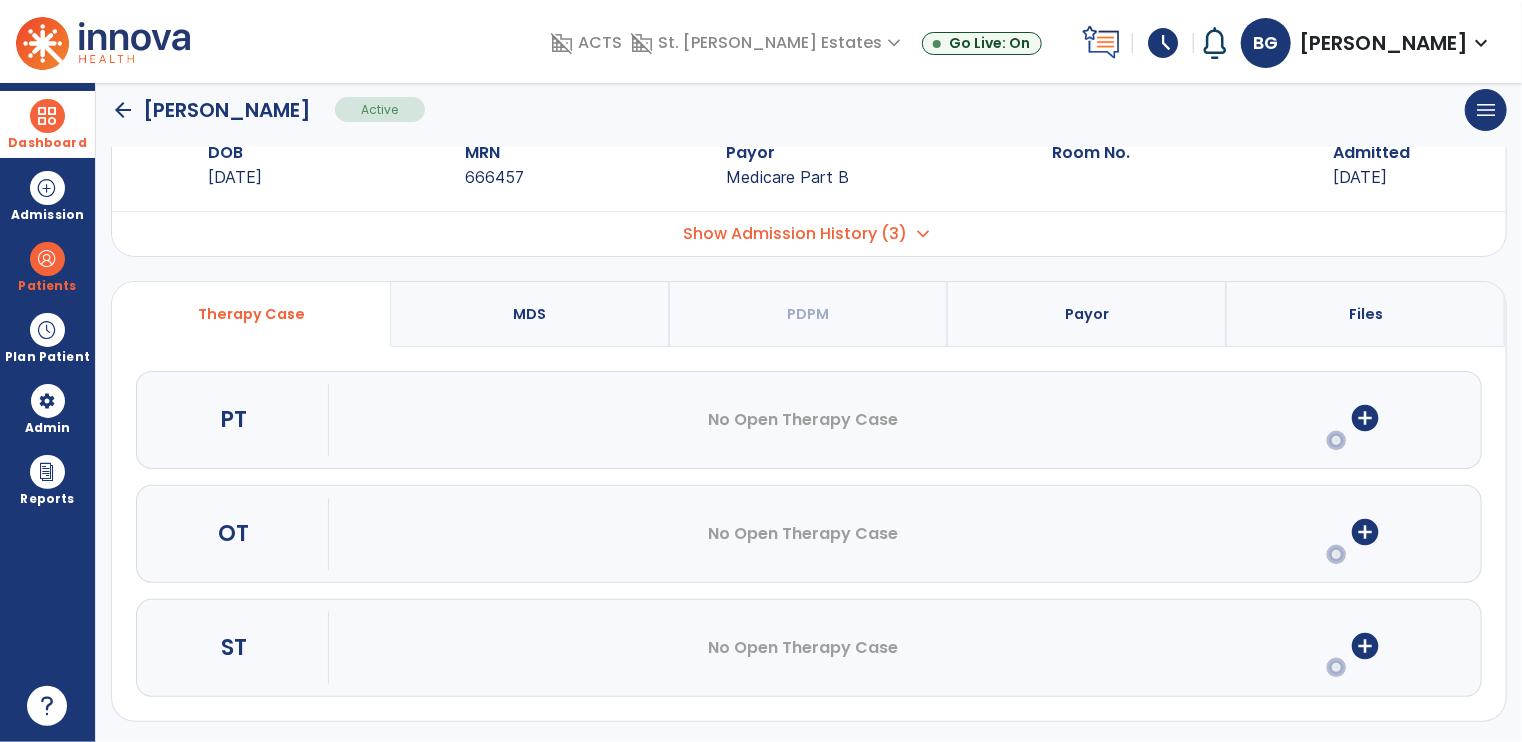 scroll, scrollTop: 0, scrollLeft: 0, axis: both 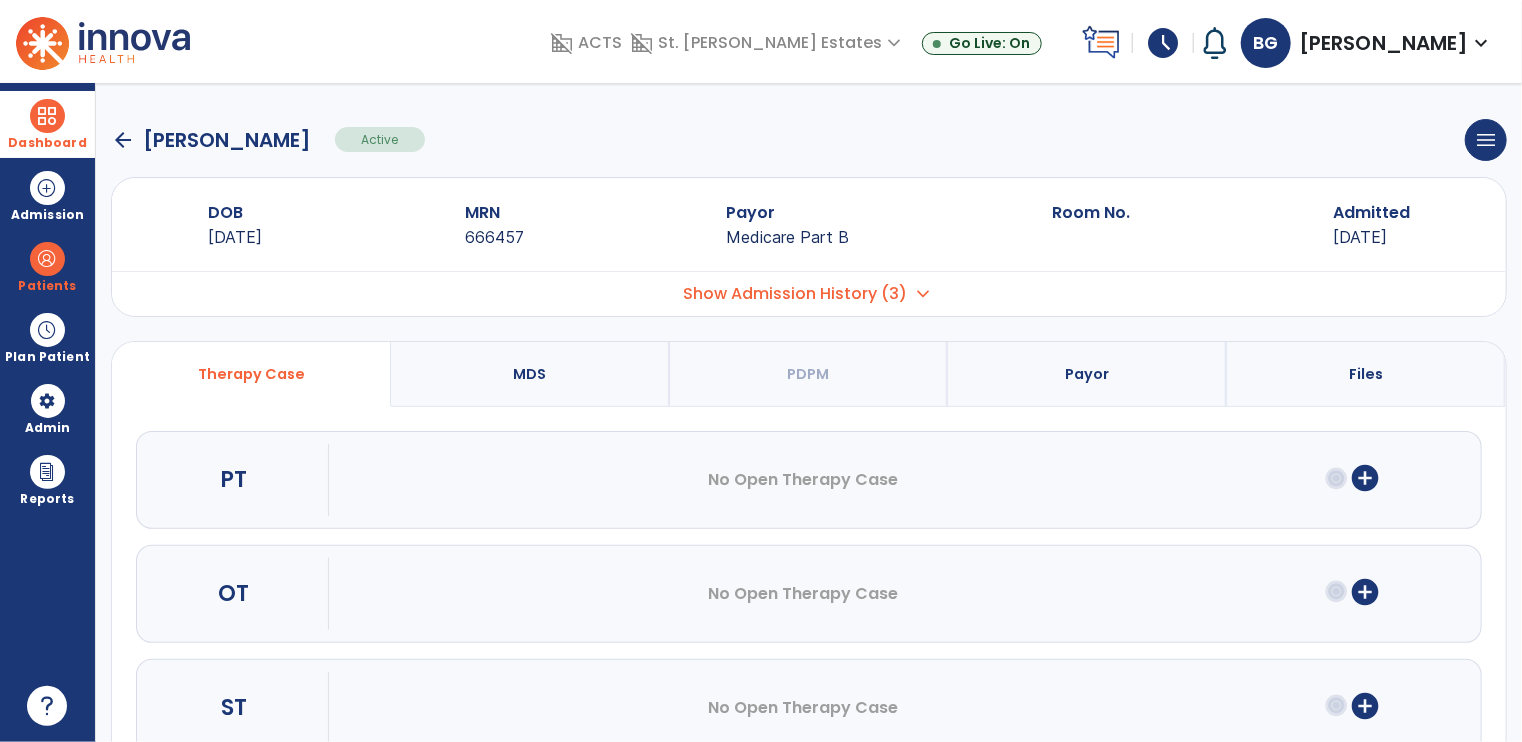 type on "*****" 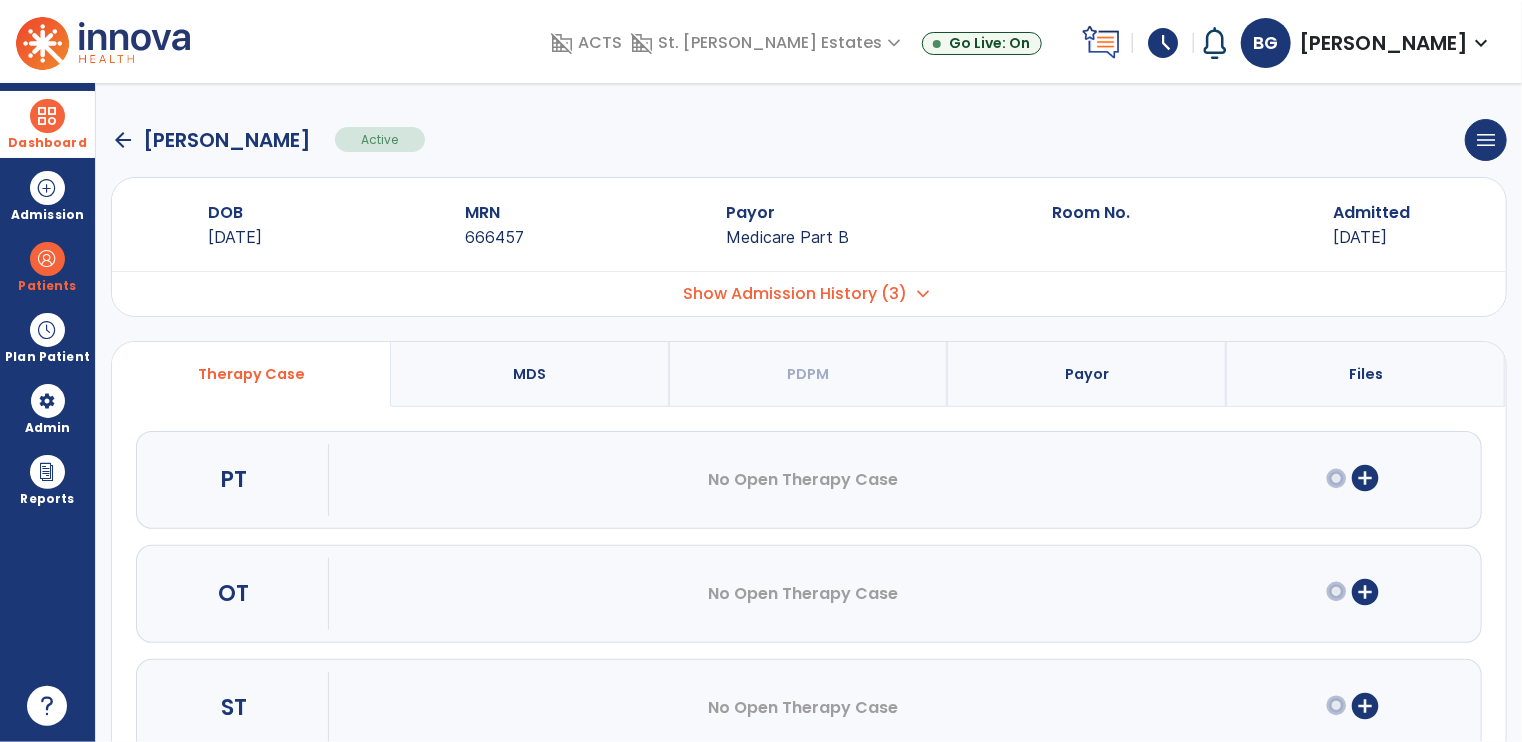 click on "schedule" at bounding box center [1163, 43] 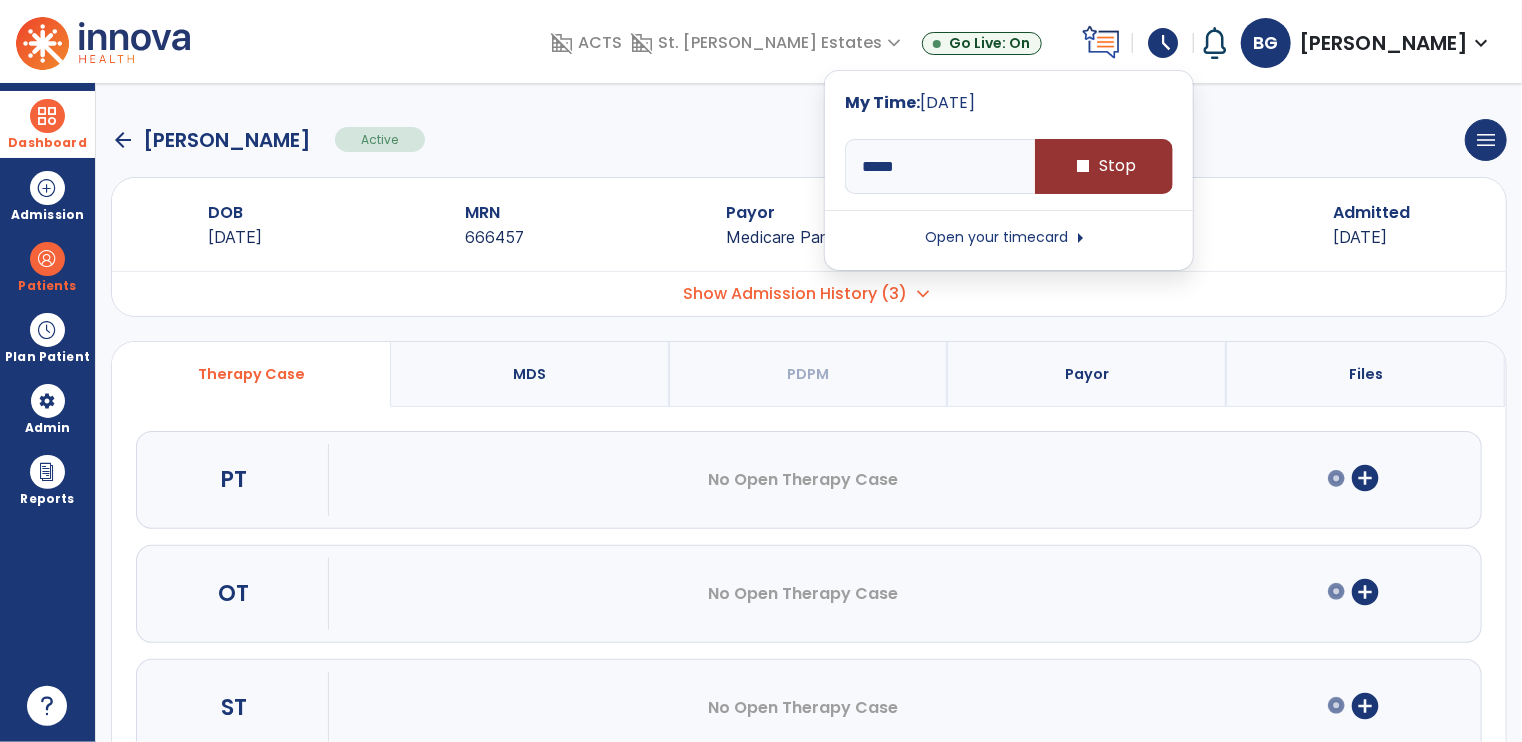 click on "stop  Stop" at bounding box center [1104, 166] 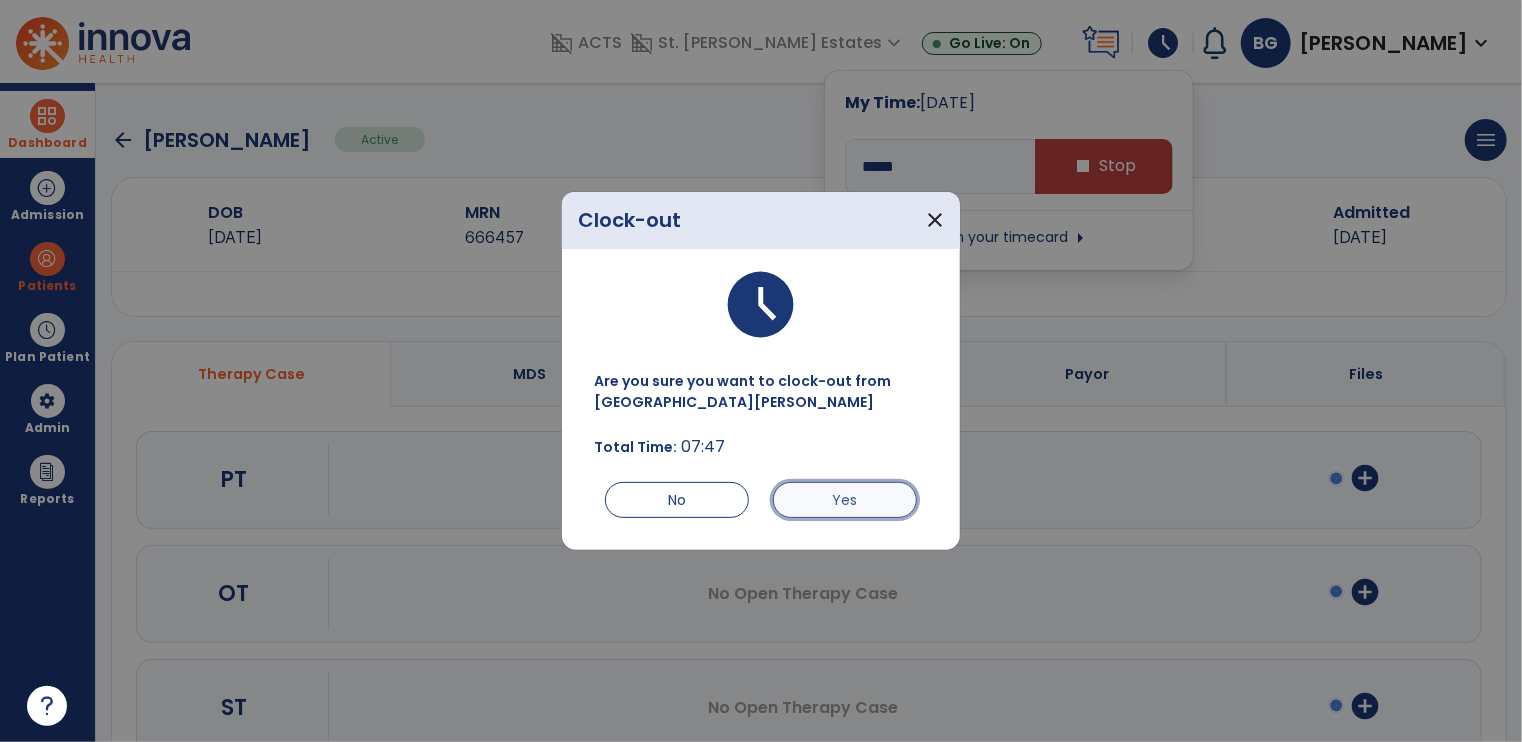 click on "Yes" at bounding box center (845, 500) 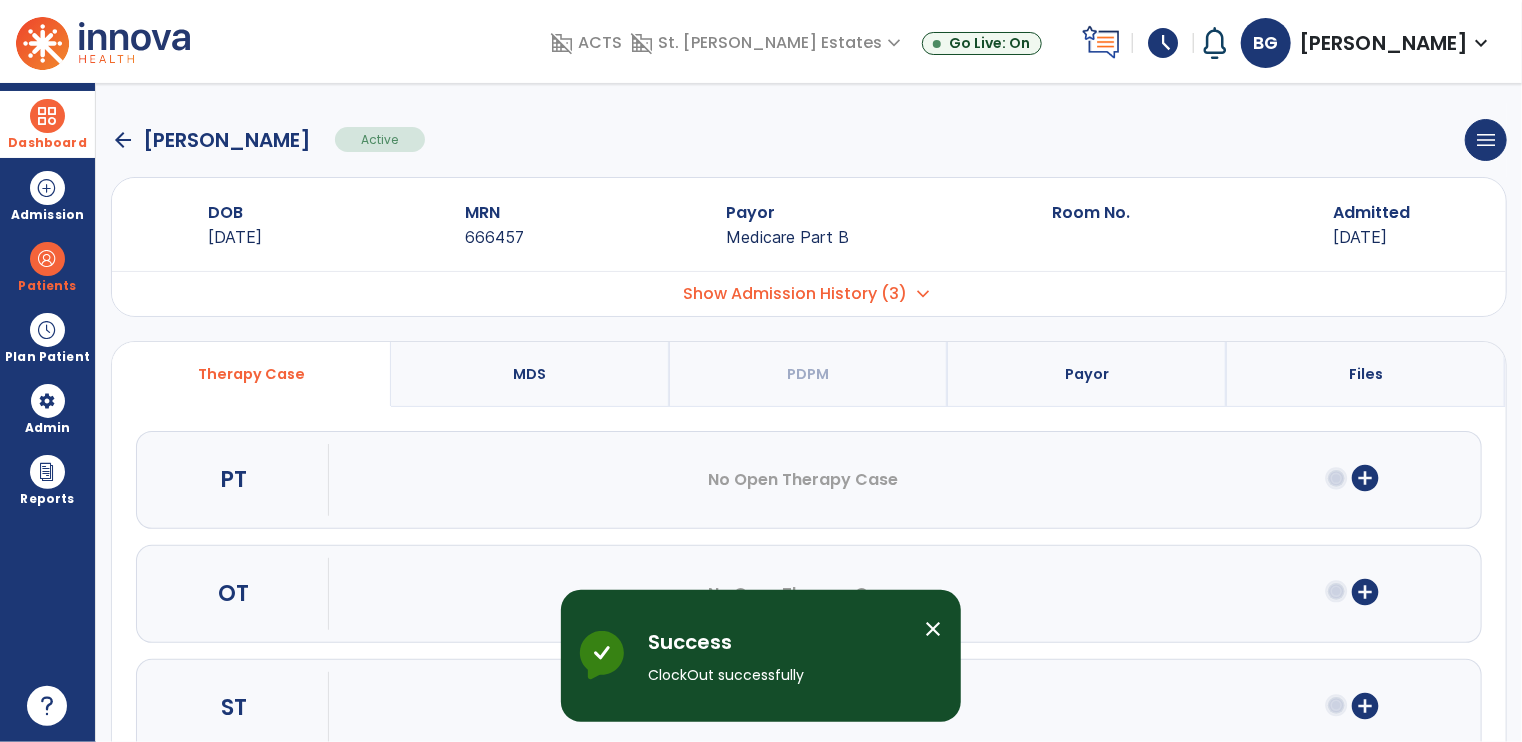 click on "close" at bounding box center (933, 629) 